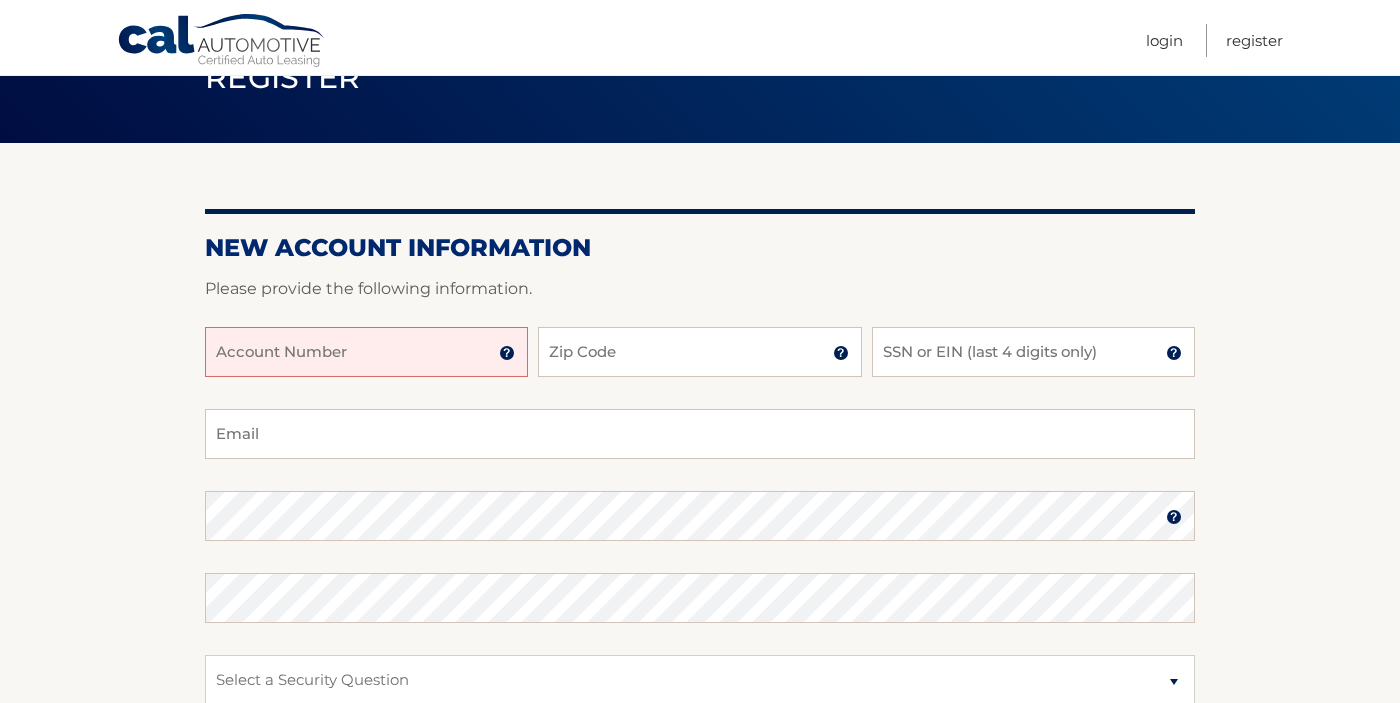 scroll, scrollTop: 185, scrollLeft: 0, axis: vertical 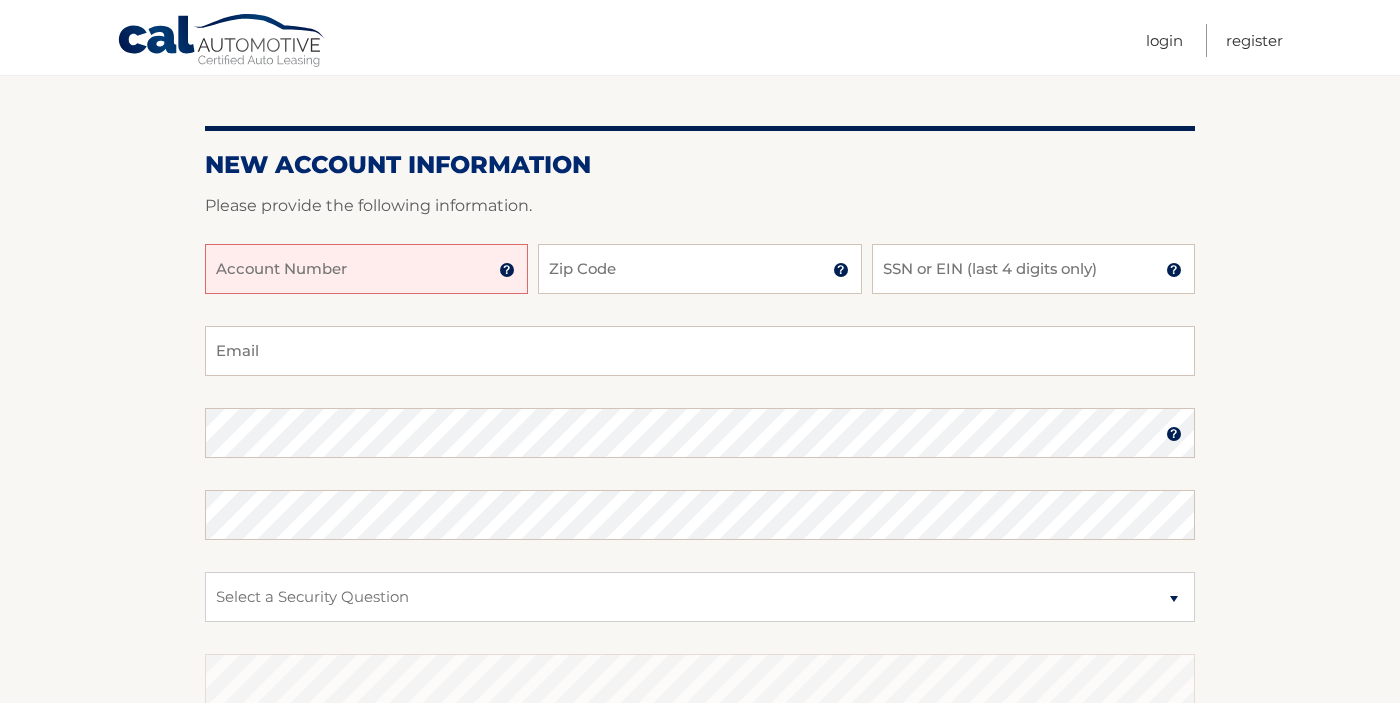 click on "Account Number" at bounding box center (366, 269) 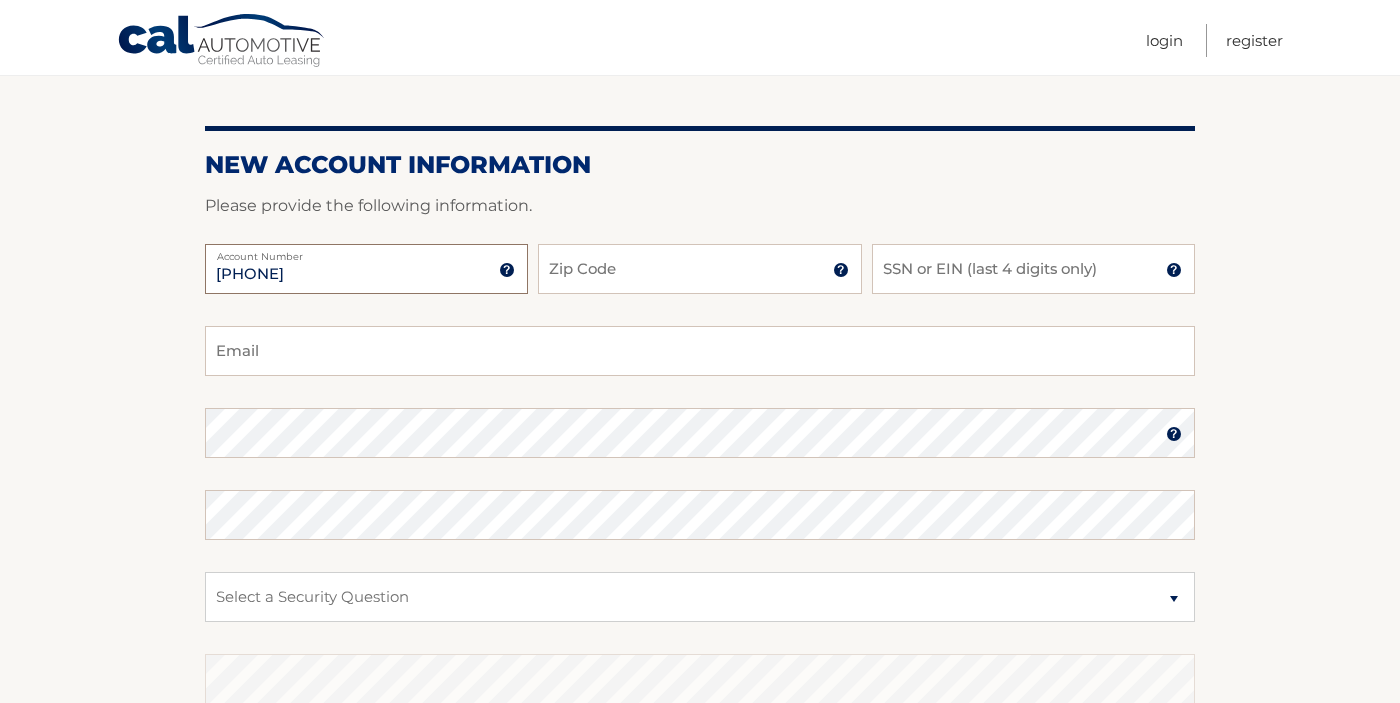 type on "[PHONE]" 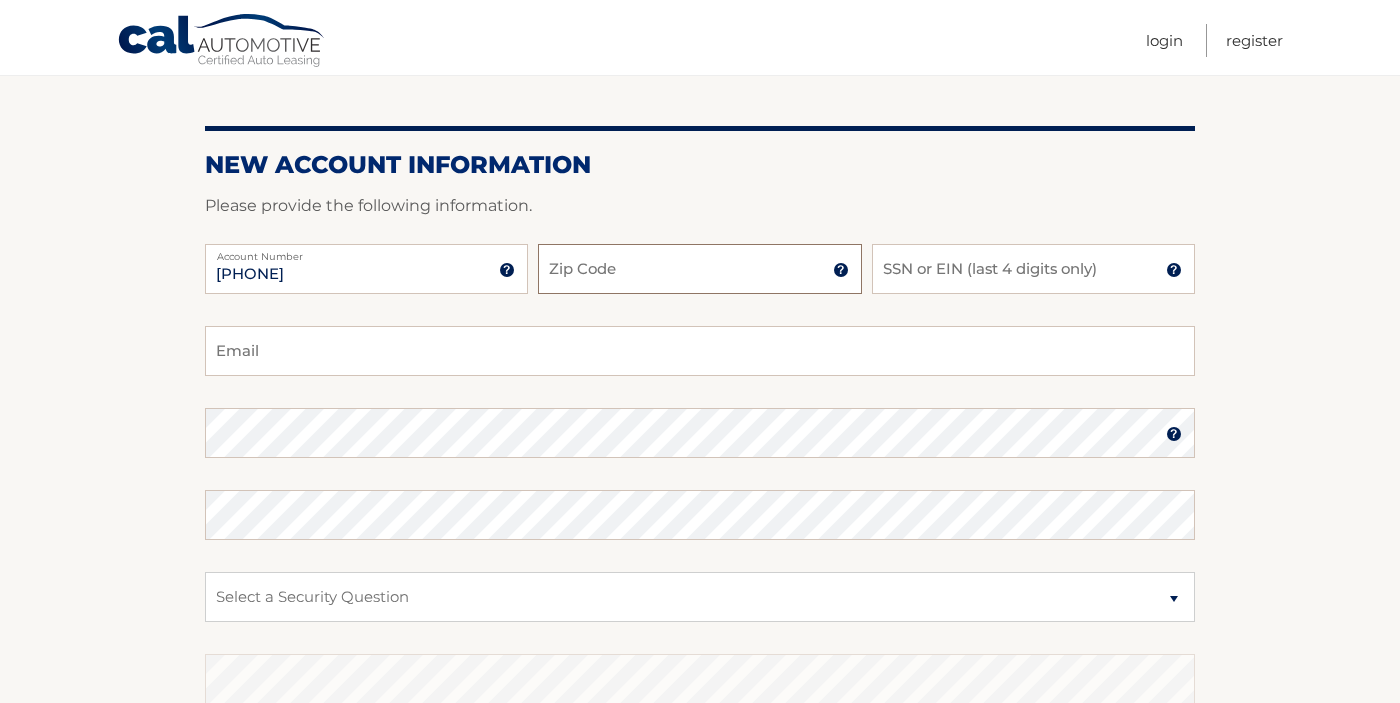 click on "Zip Code" at bounding box center [699, 269] 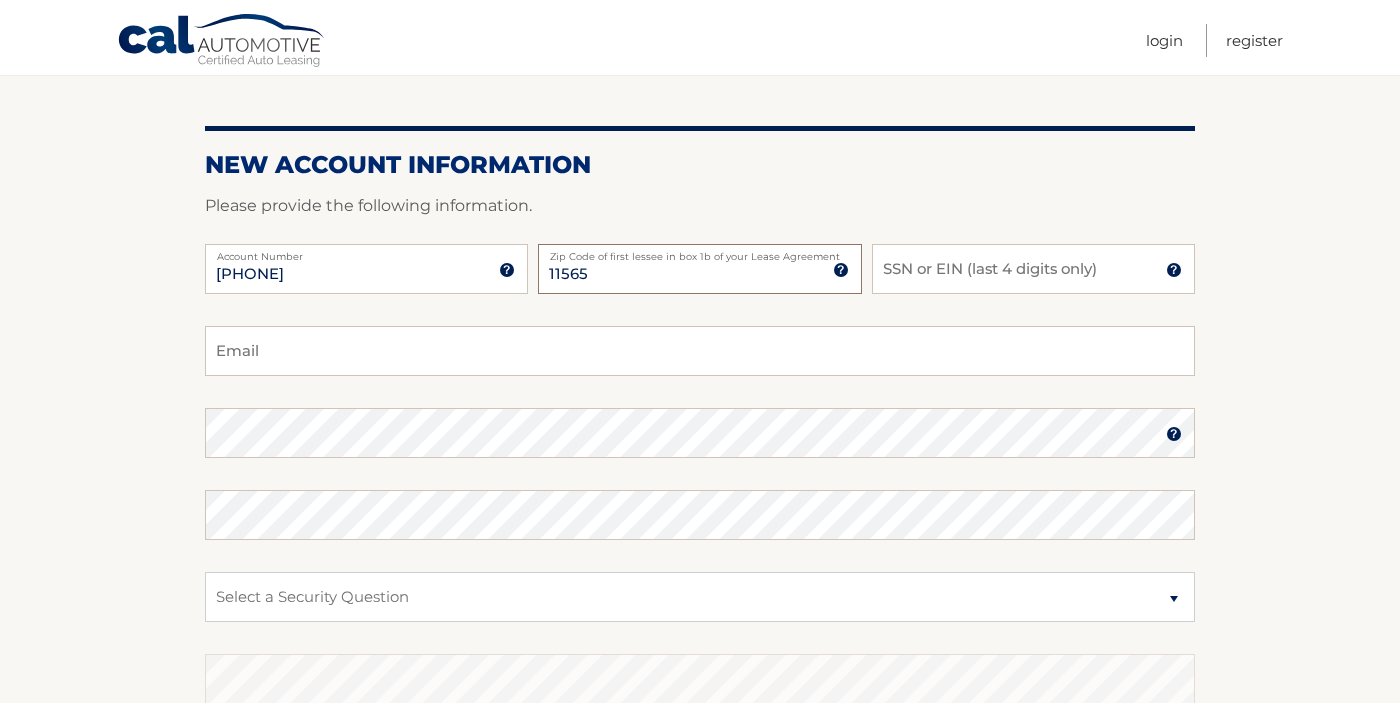 type on "11565" 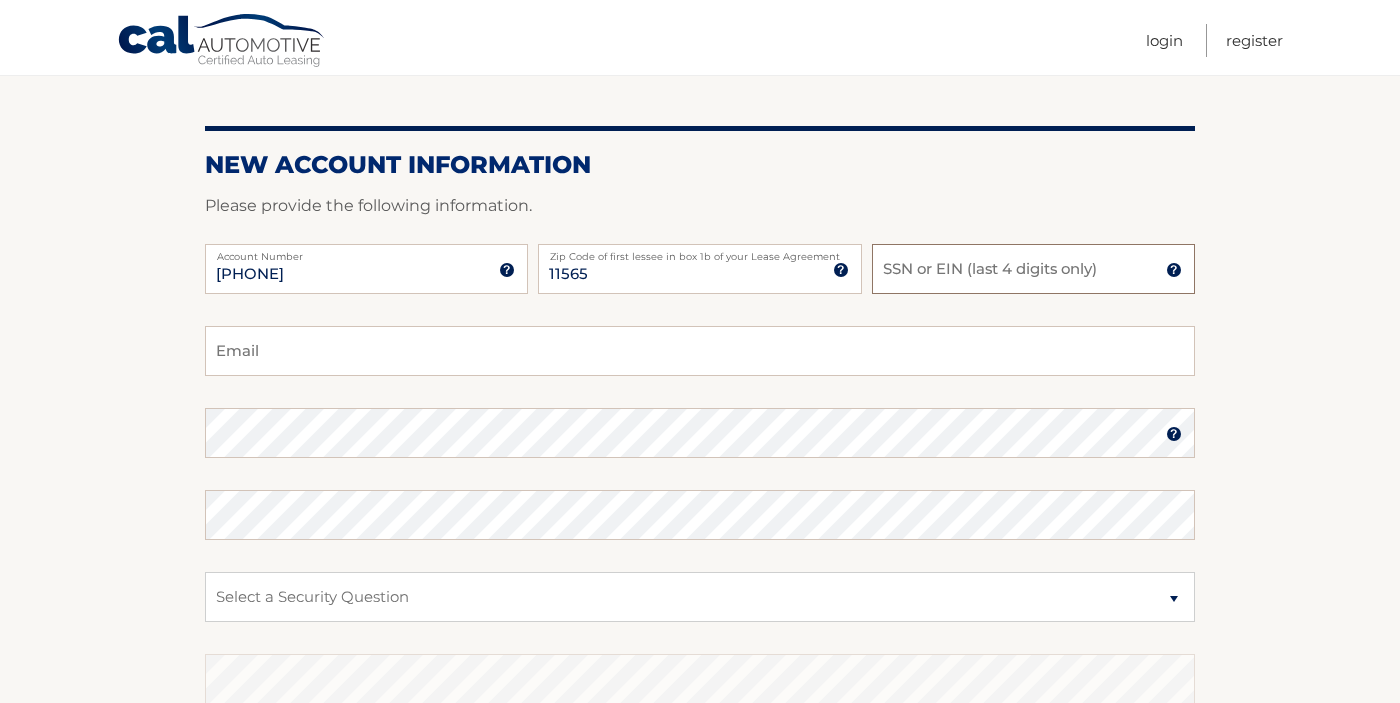click on "SSN or EIN (last 4 digits only)" at bounding box center [1033, 269] 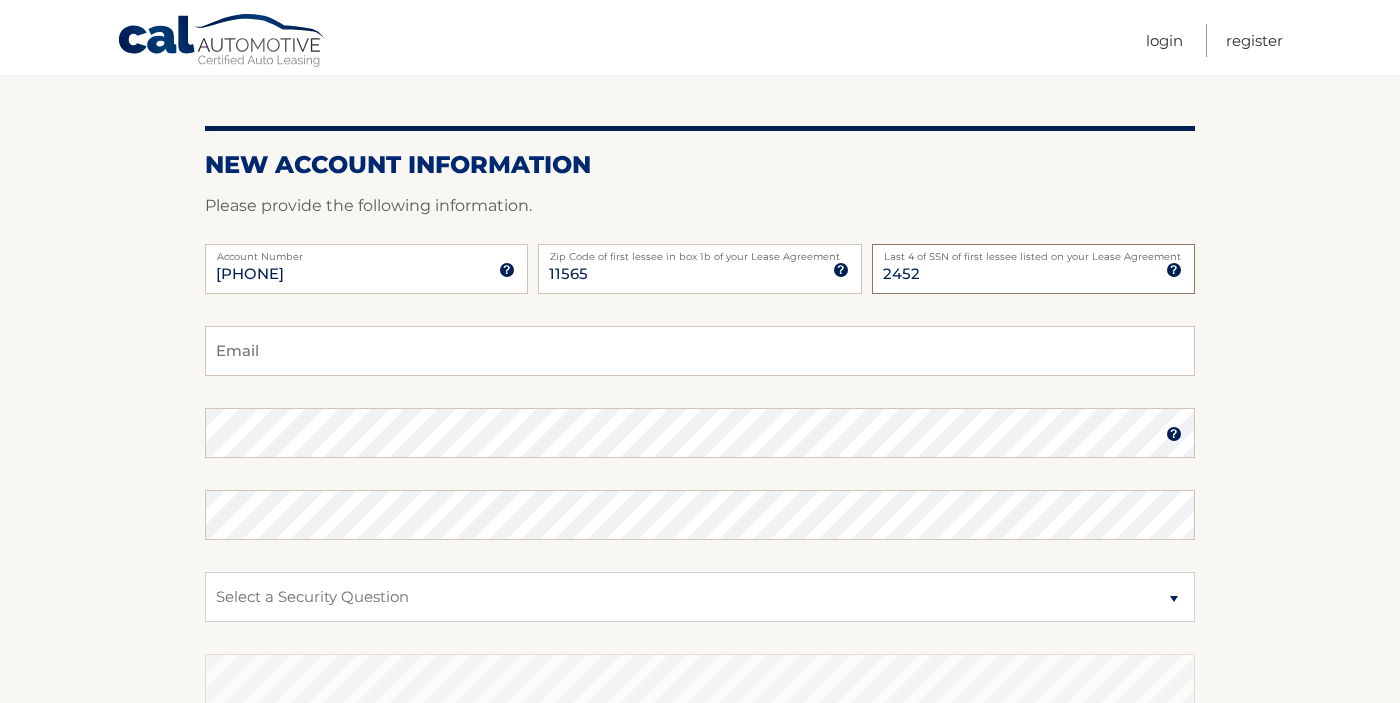 type on "2452" 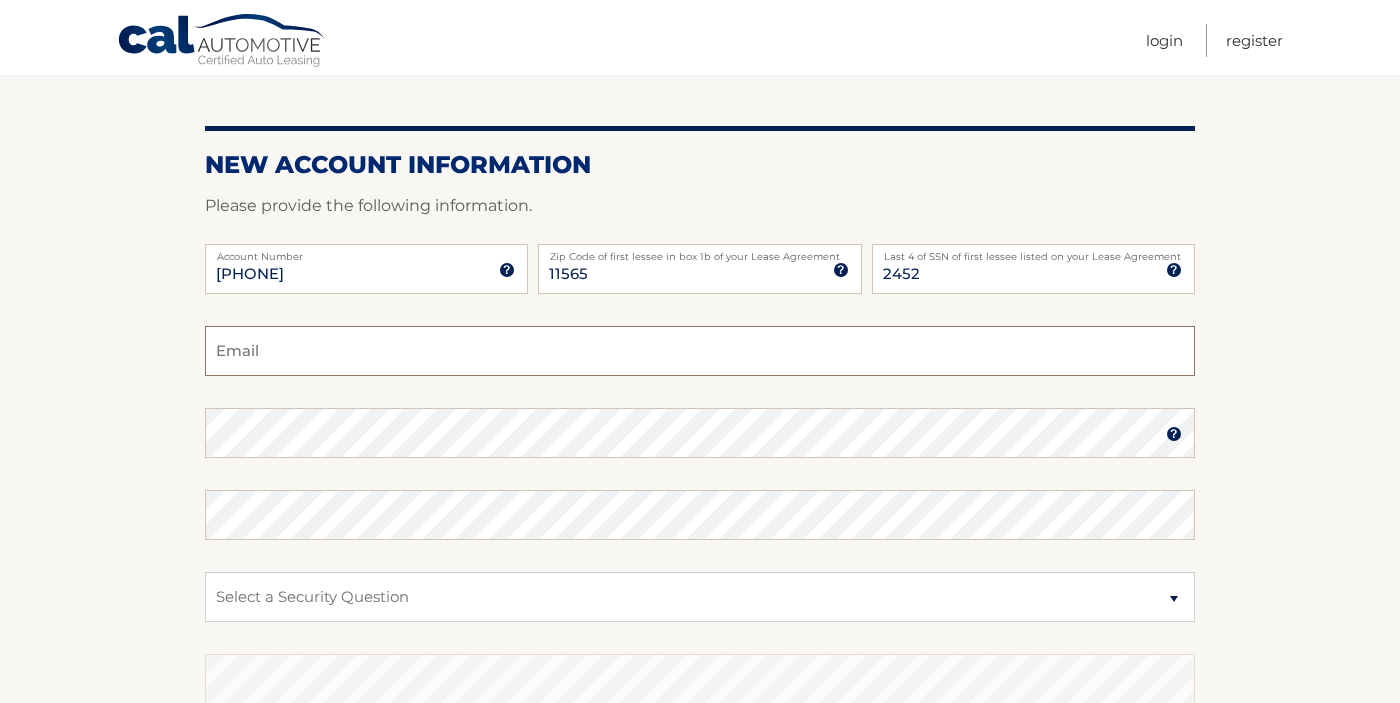 click on "Email" at bounding box center (700, 351) 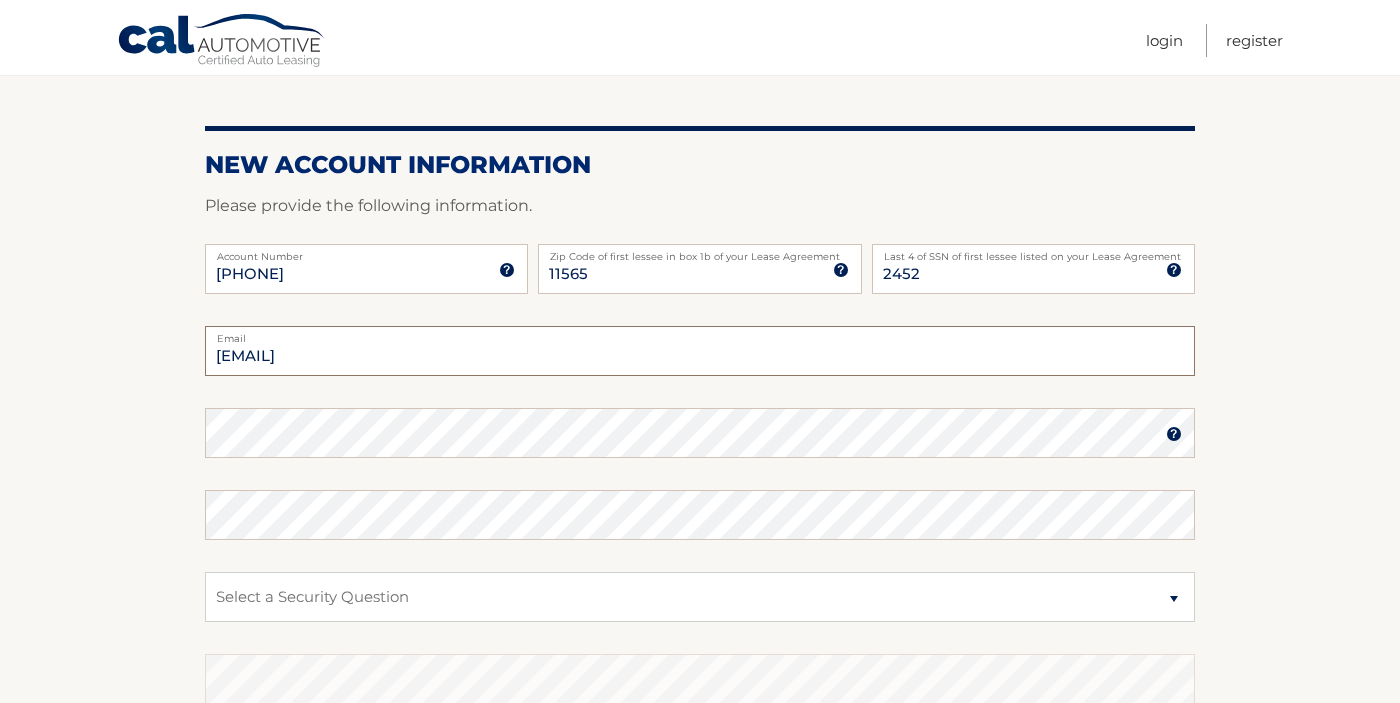 type on "bfaf1003@aol.com" 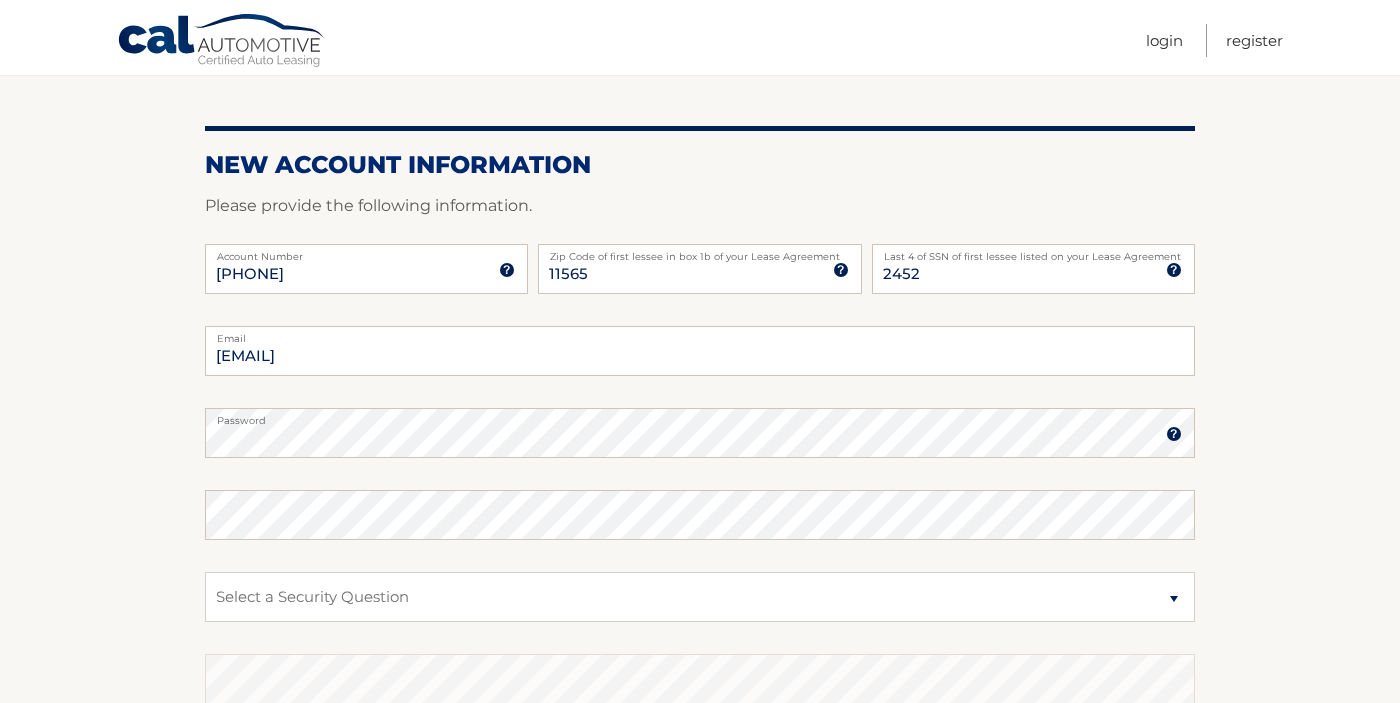 click at bounding box center (1174, 434) 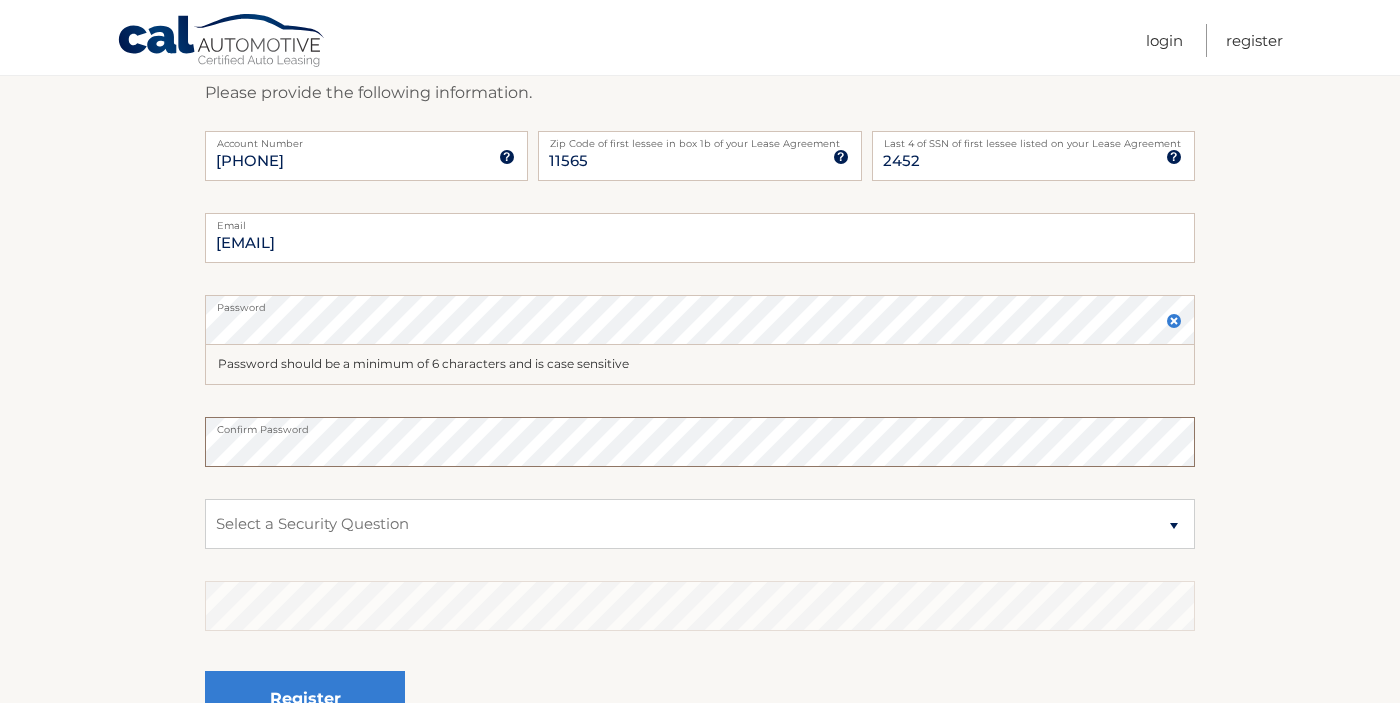 scroll, scrollTop: 443, scrollLeft: 0, axis: vertical 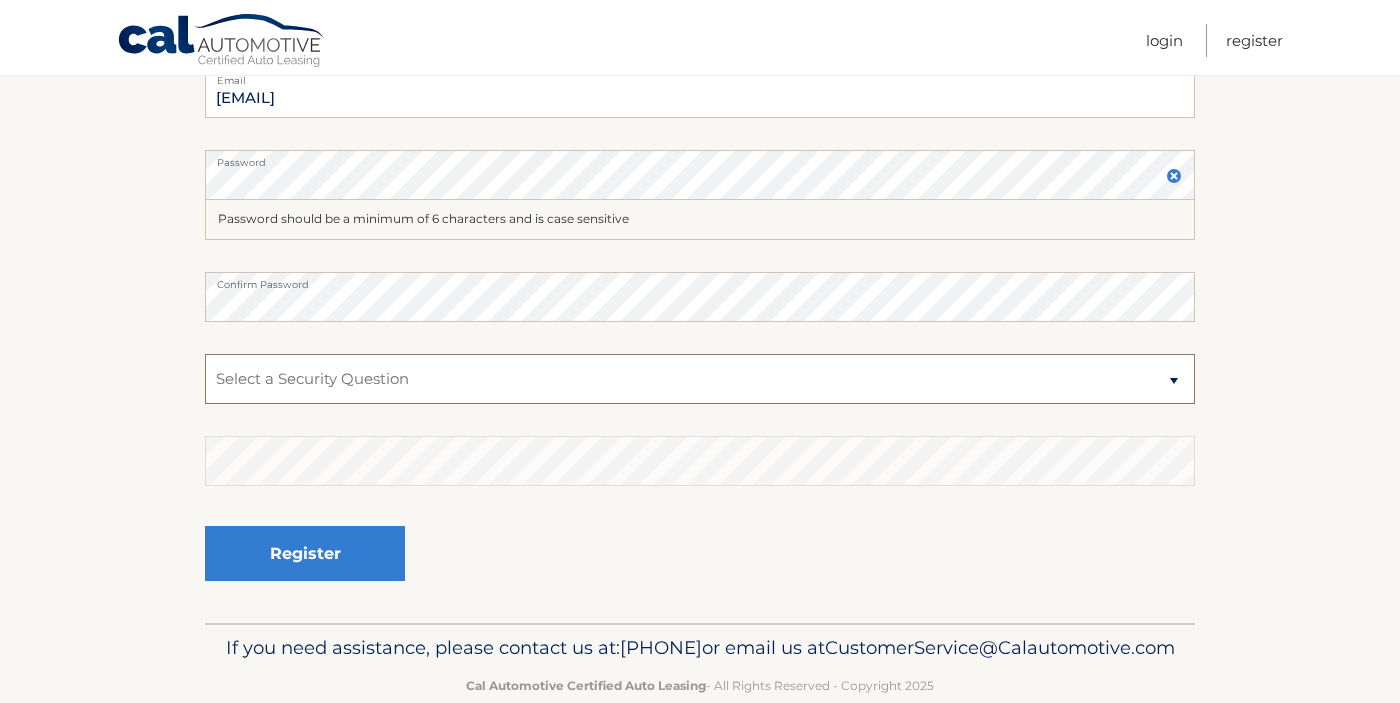 click on "Select a Security Question
What was the name of your elementary school?
What is your mother’s maiden name?
What street did you live on in the third grade?
In what city or town was your first job?
What was your childhood phone number including area code? (e.g., 000-000-0000)" at bounding box center [700, 379] 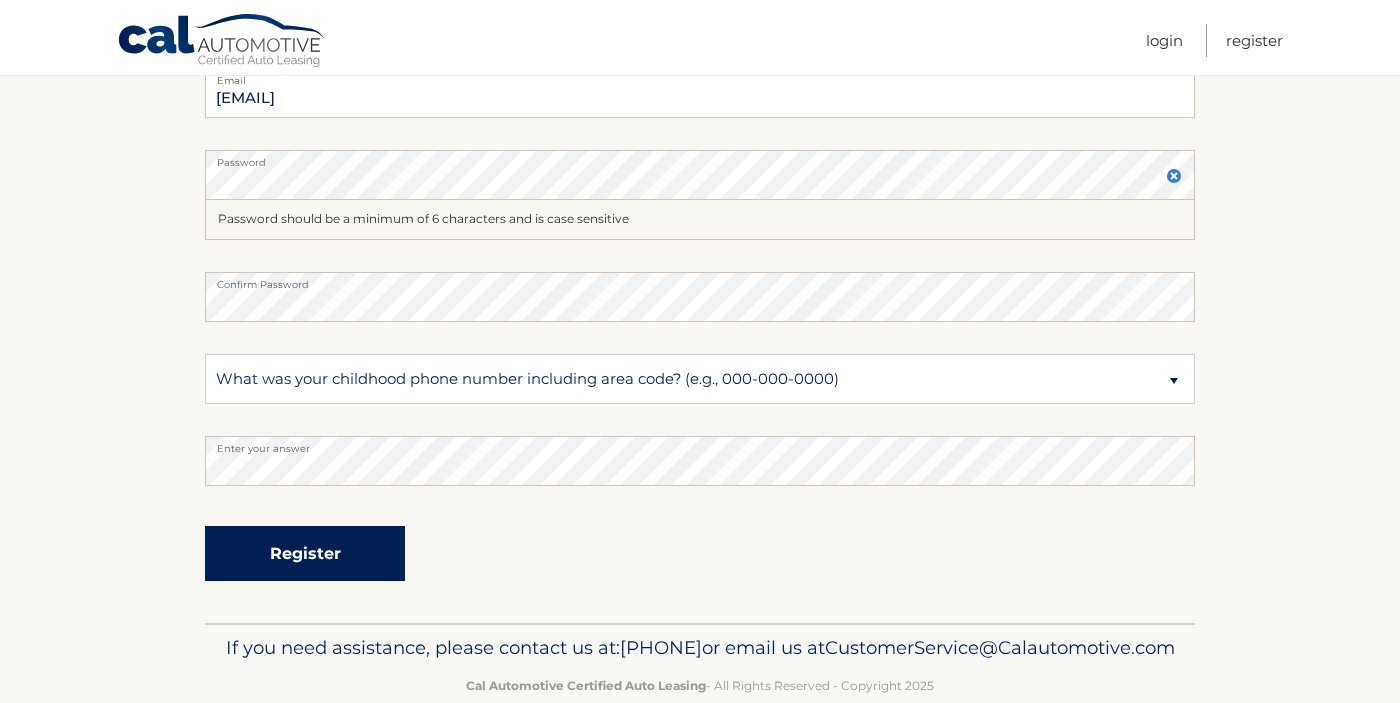 click on "Register" at bounding box center (305, 553) 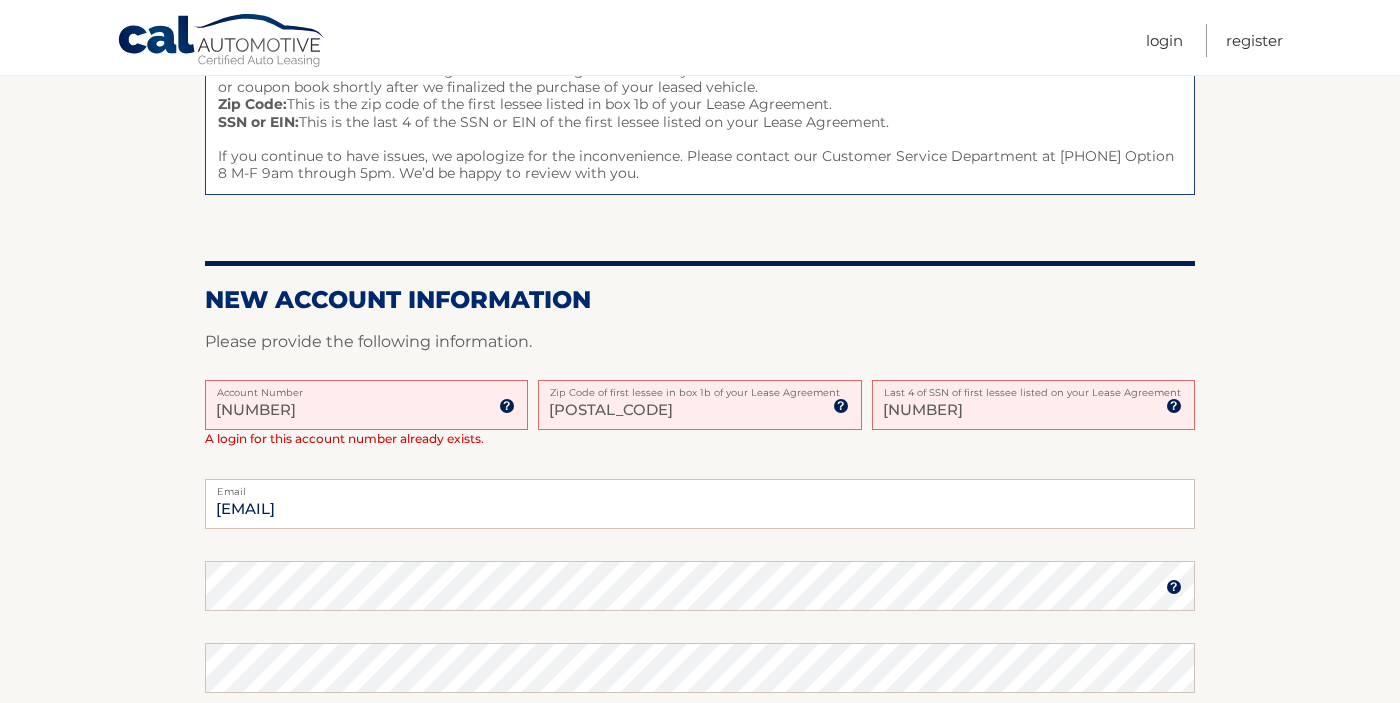 scroll, scrollTop: 0, scrollLeft: 0, axis: both 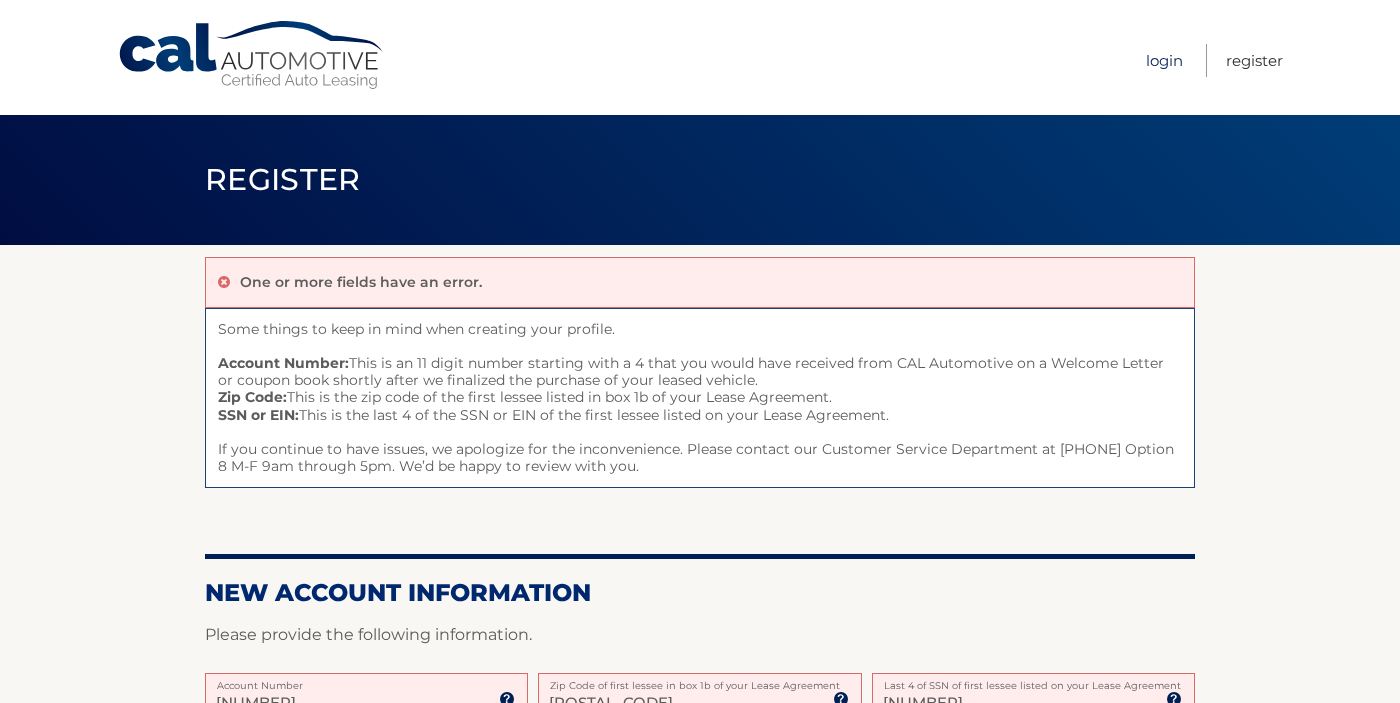 click on "Login" at bounding box center (1164, 60) 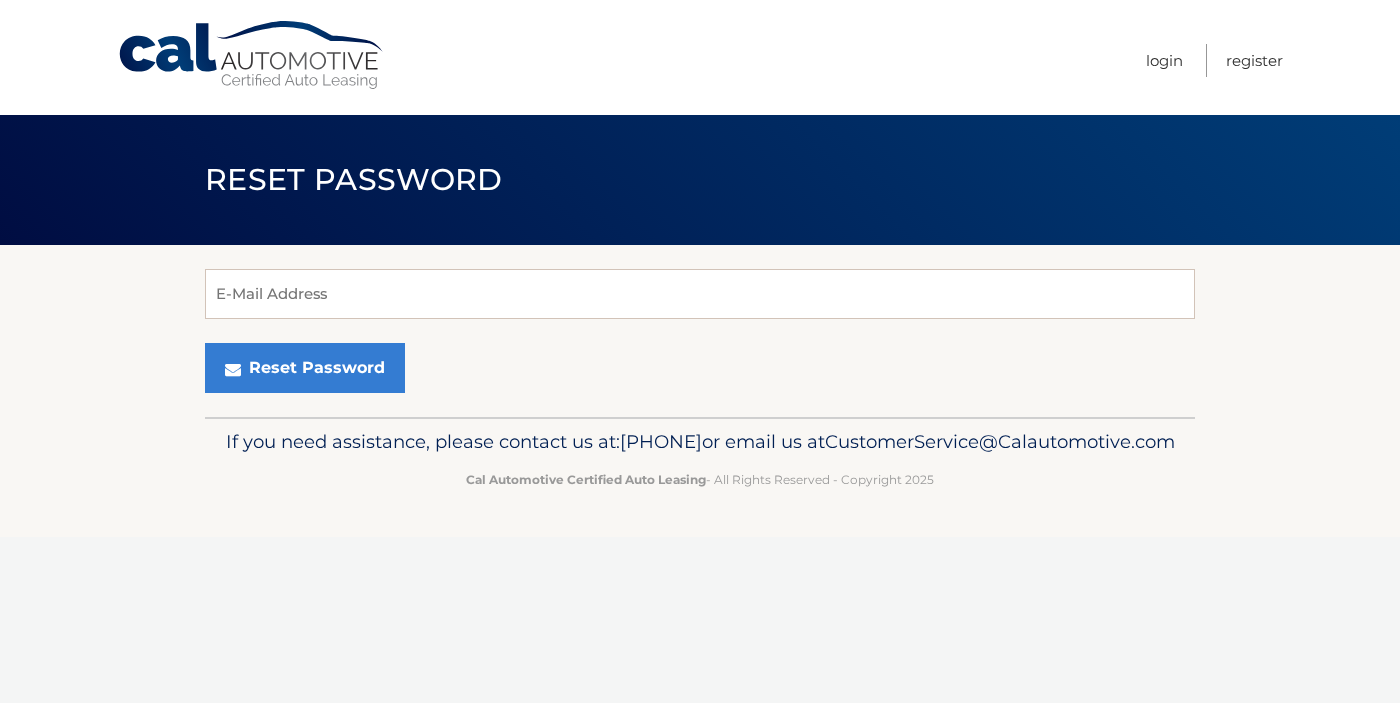scroll, scrollTop: 0, scrollLeft: 0, axis: both 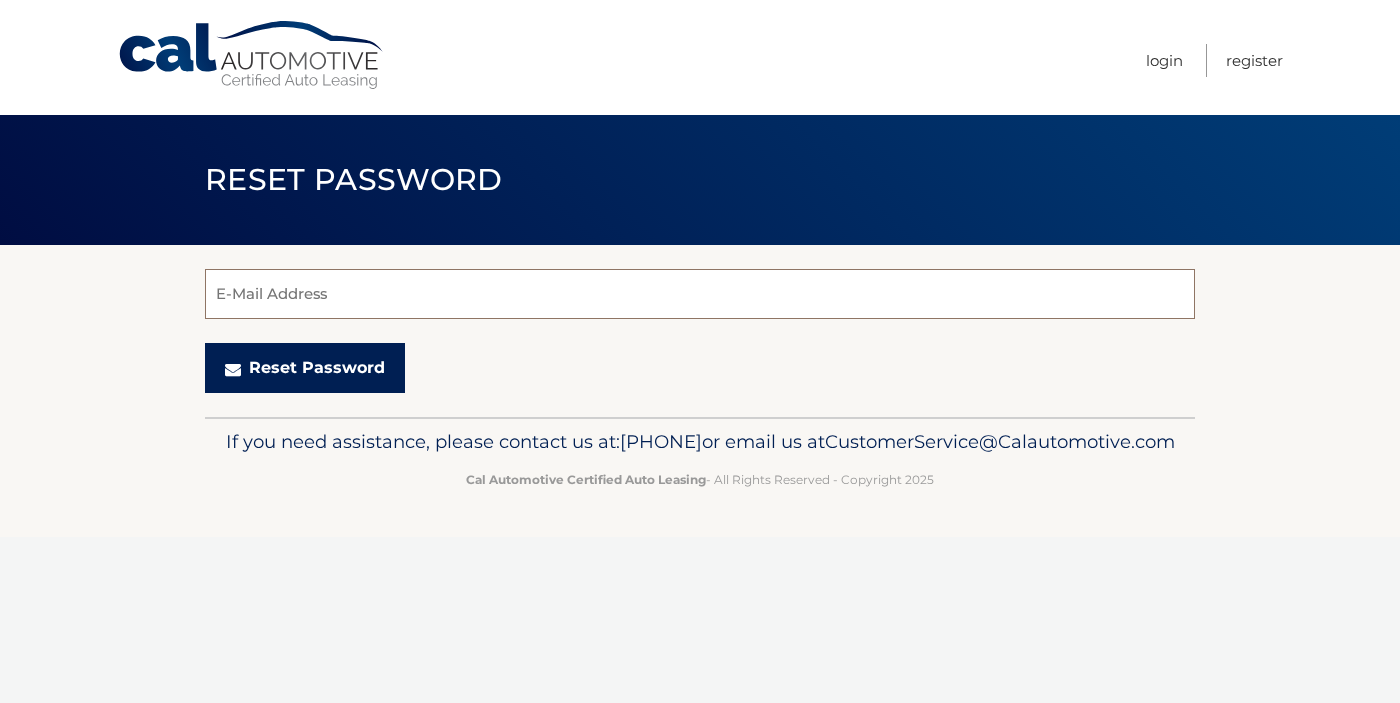 type on "bfaf1003@aol.com" 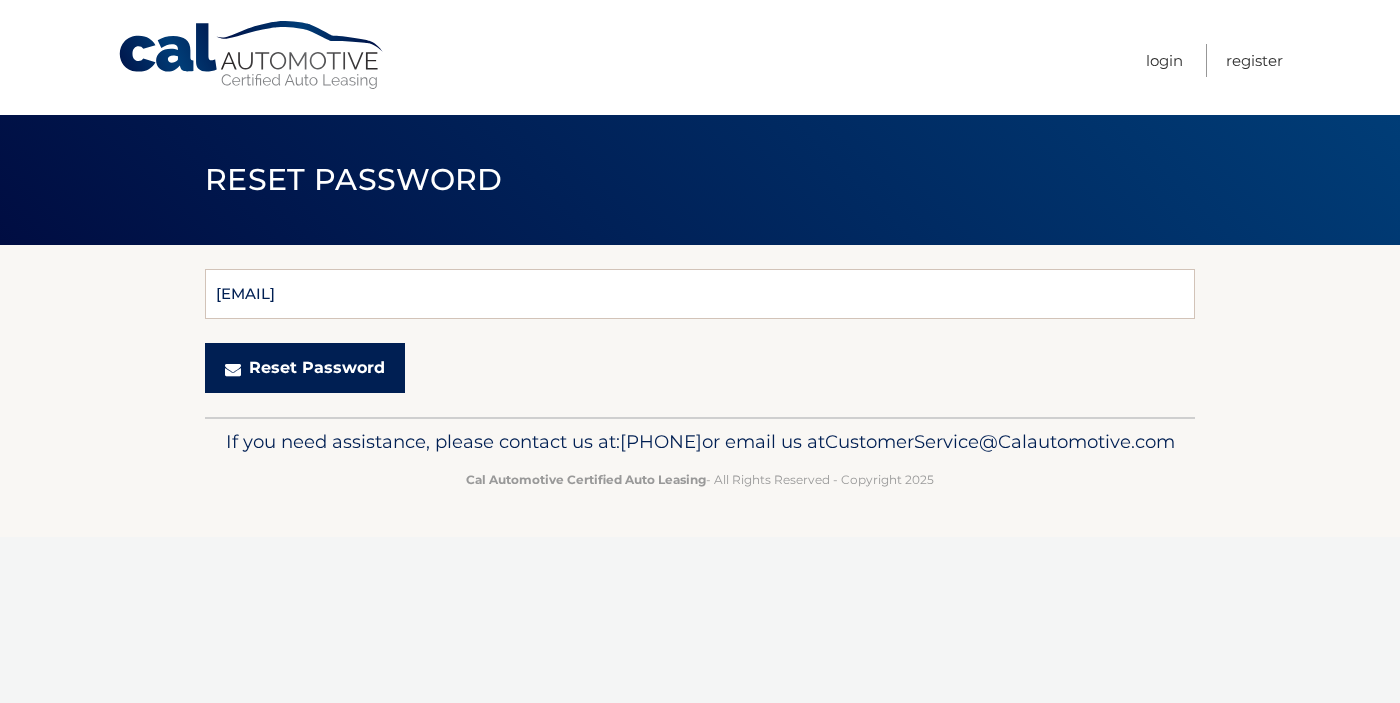 click on "Reset Password" at bounding box center [305, 368] 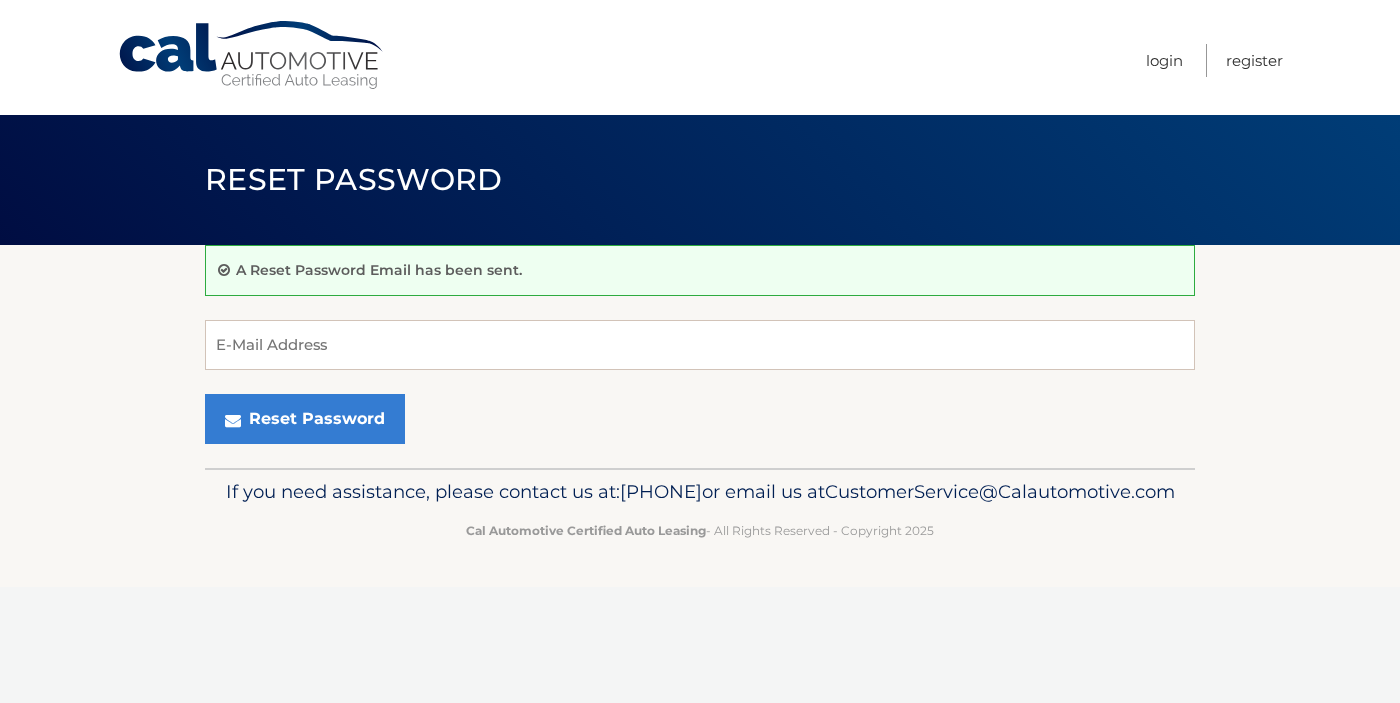 scroll, scrollTop: 0, scrollLeft: 0, axis: both 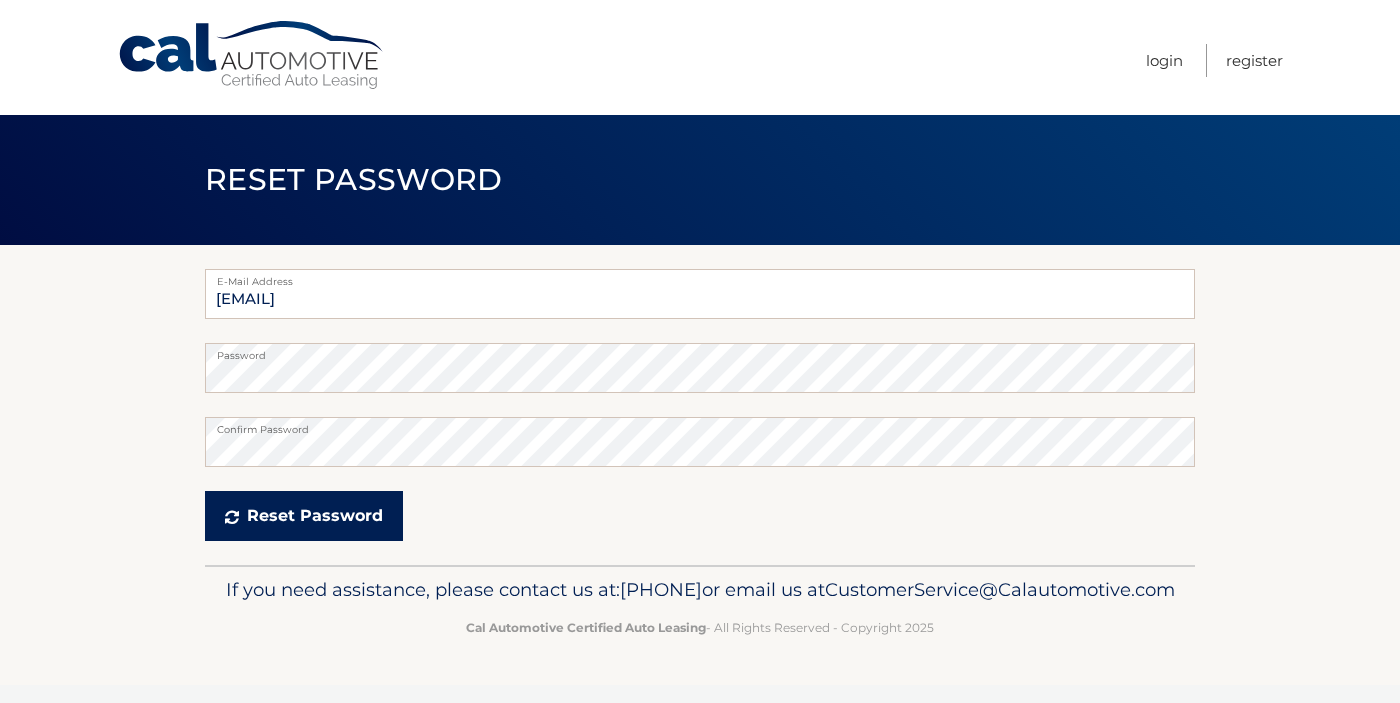 click on "Reset Password" at bounding box center (304, 516) 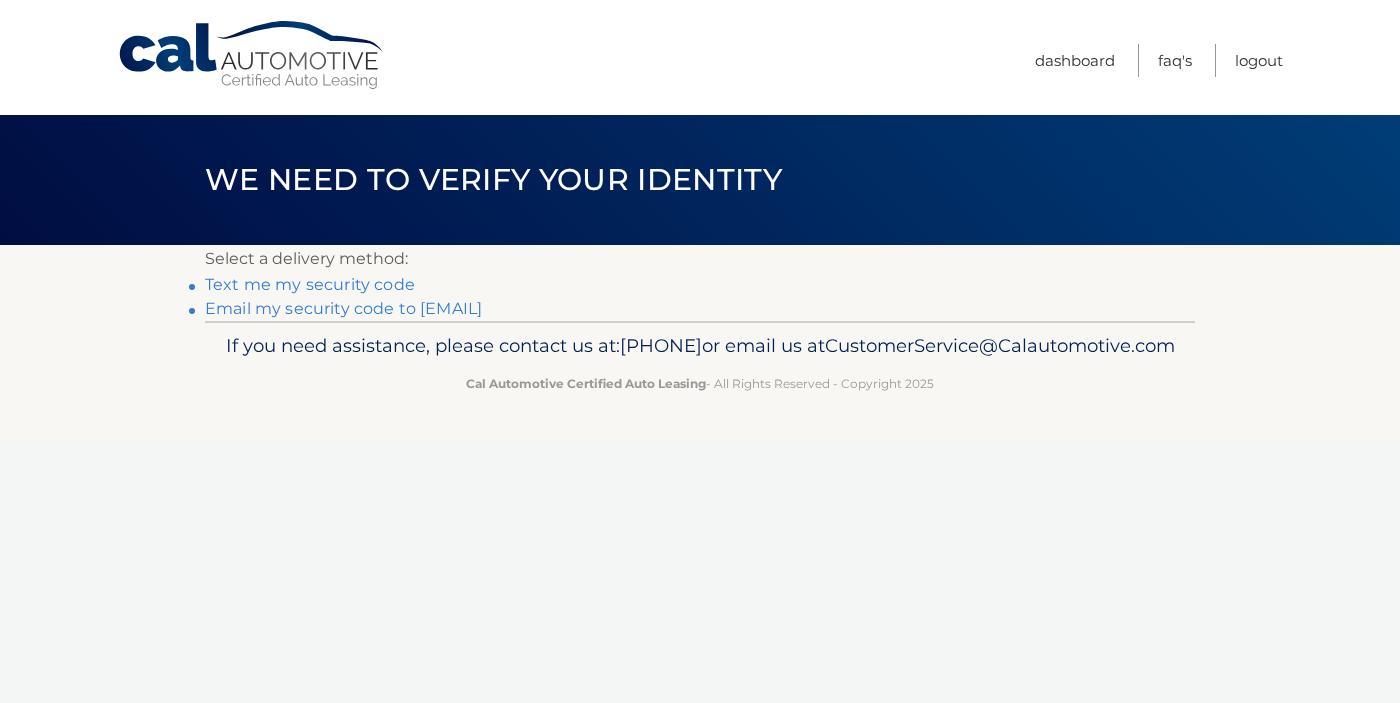 scroll, scrollTop: 0, scrollLeft: 0, axis: both 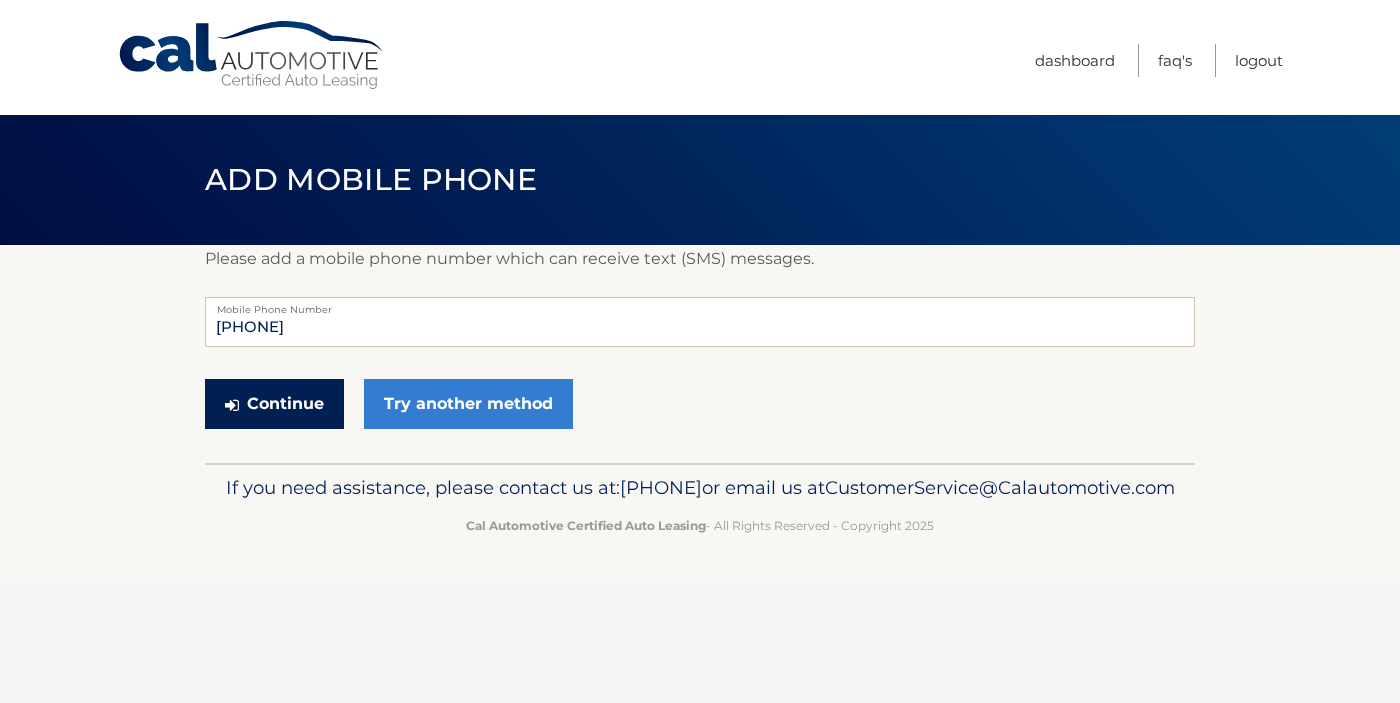 click on "Continue" at bounding box center [274, 404] 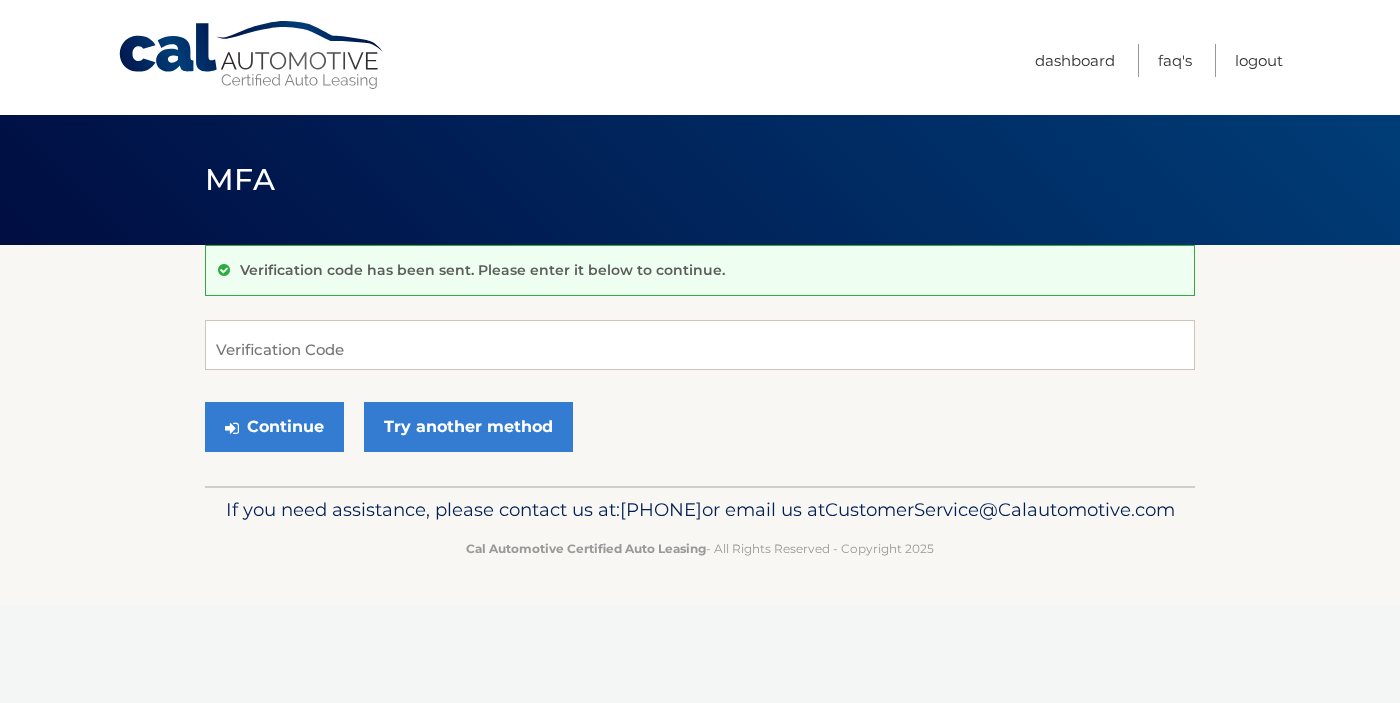 scroll, scrollTop: 0, scrollLeft: 0, axis: both 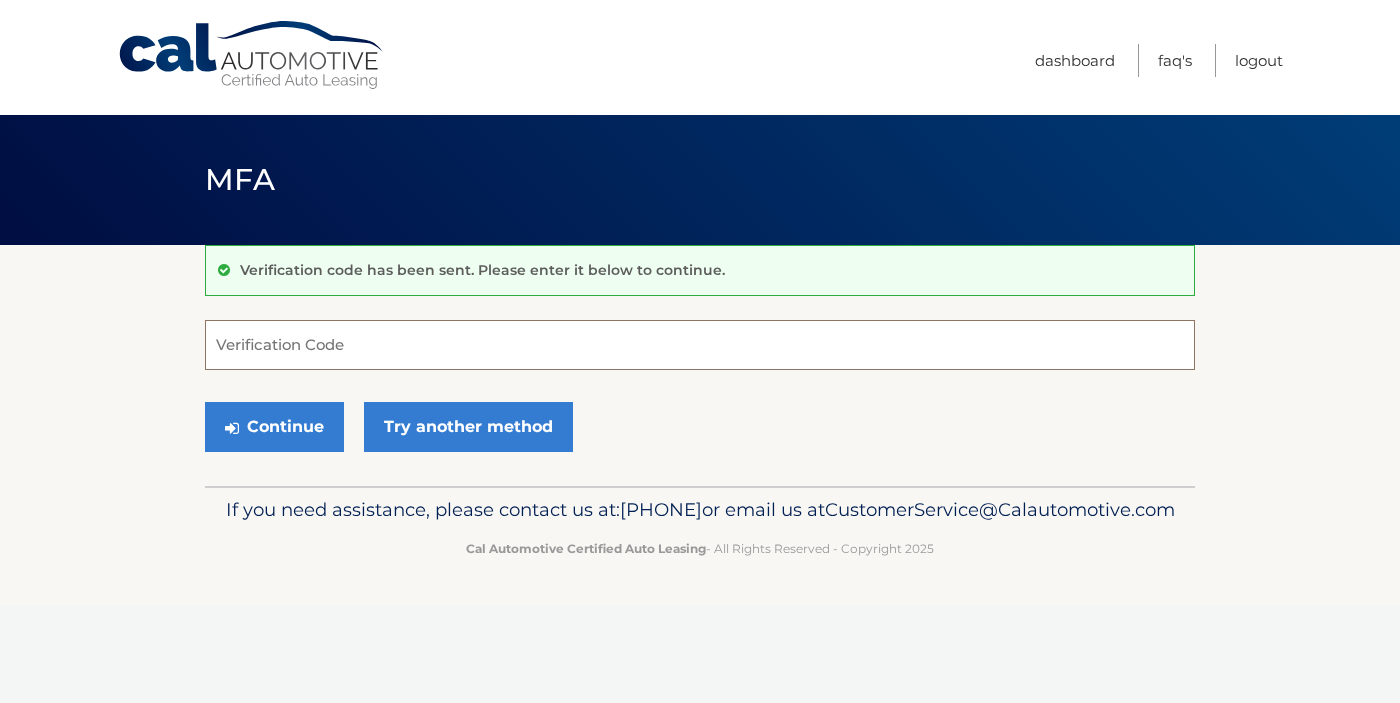 click on "Verification Code" at bounding box center [700, 345] 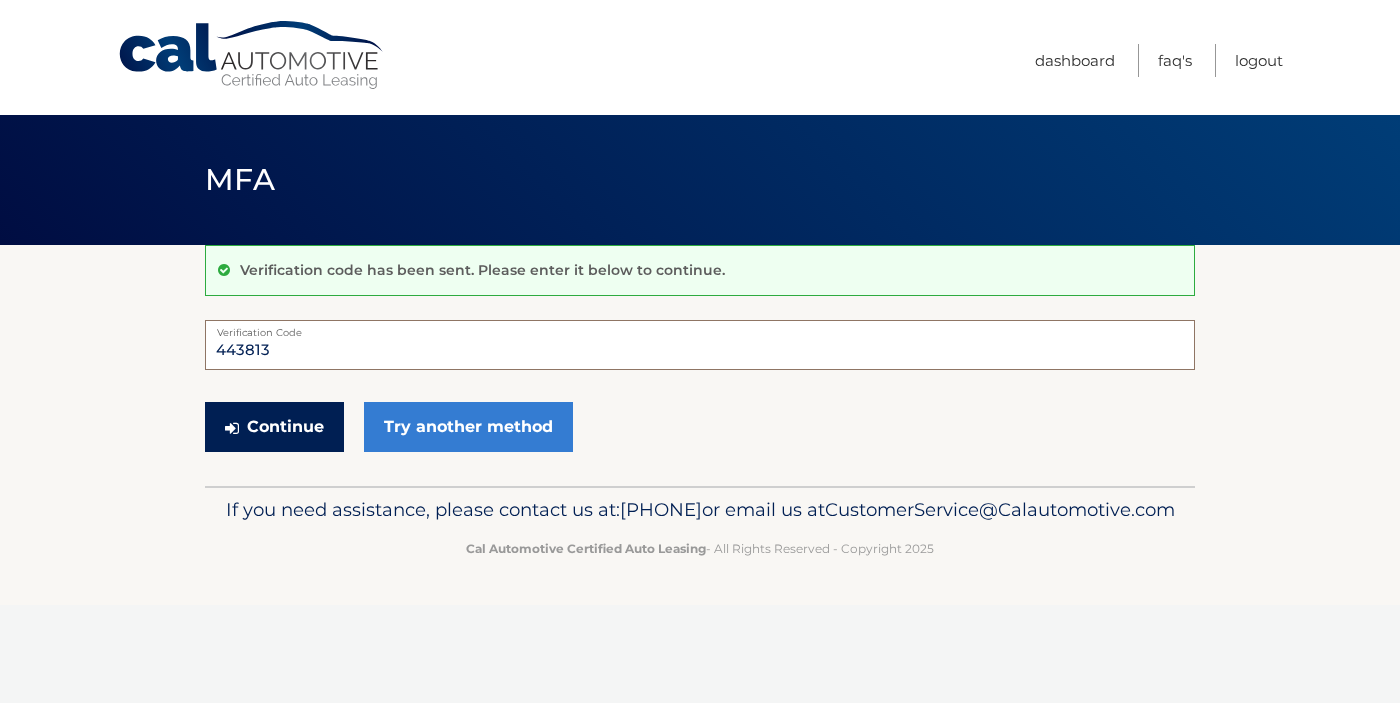 type on "443813" 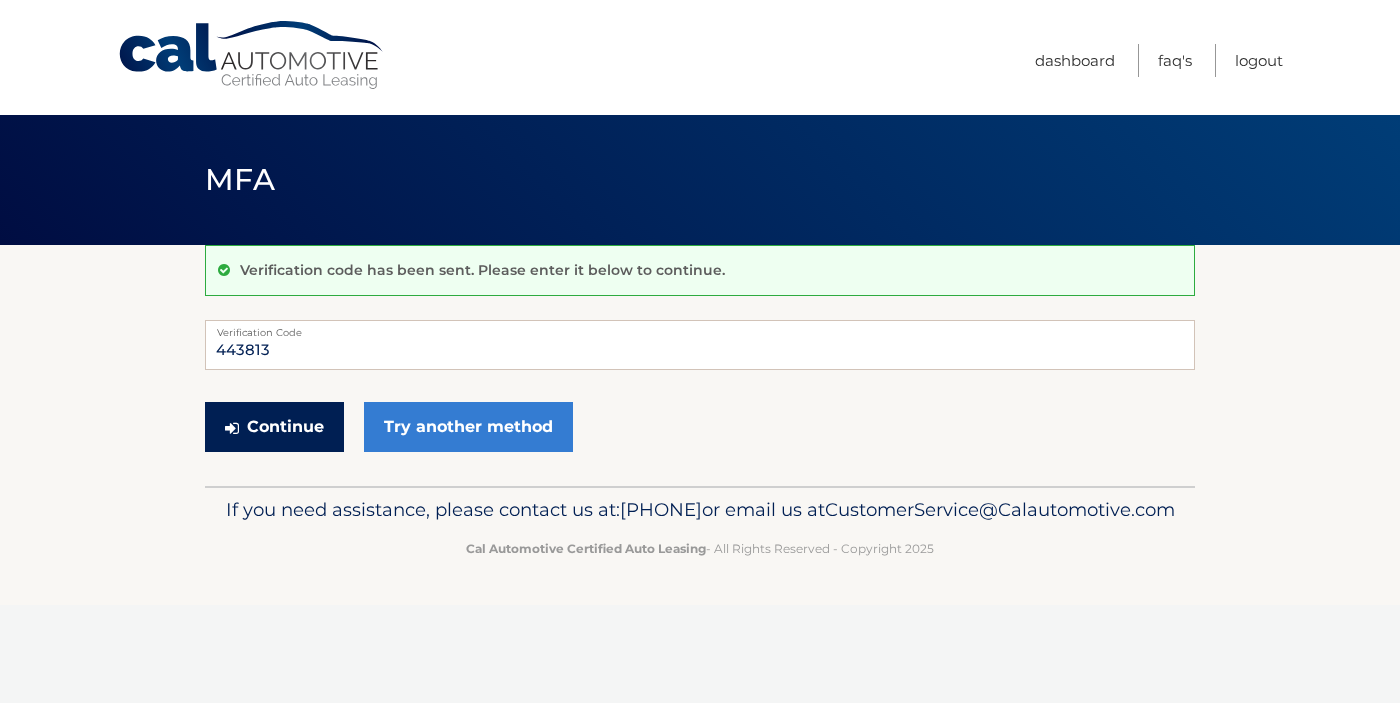 click on "Continue" at bounding box center (274, 427) 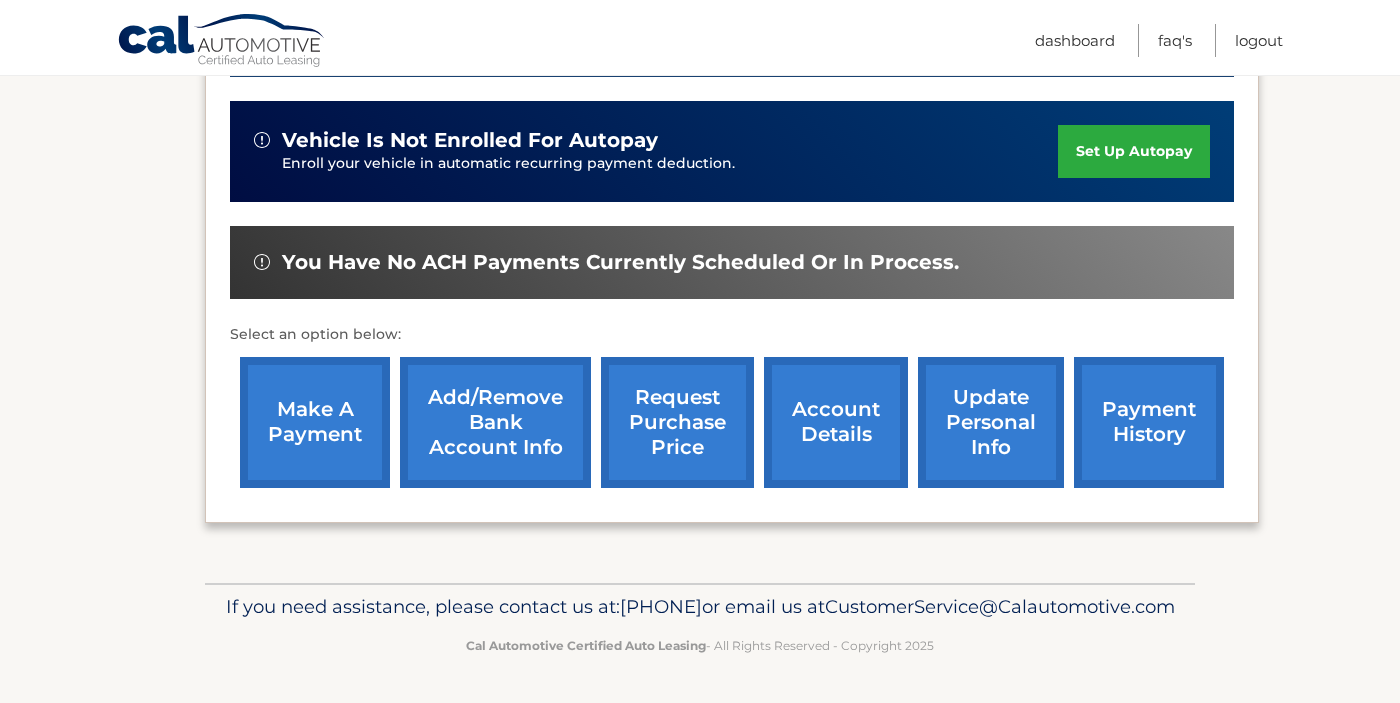 scroll, scrollTop: 584, scrollLeft: 0, axis: vertical 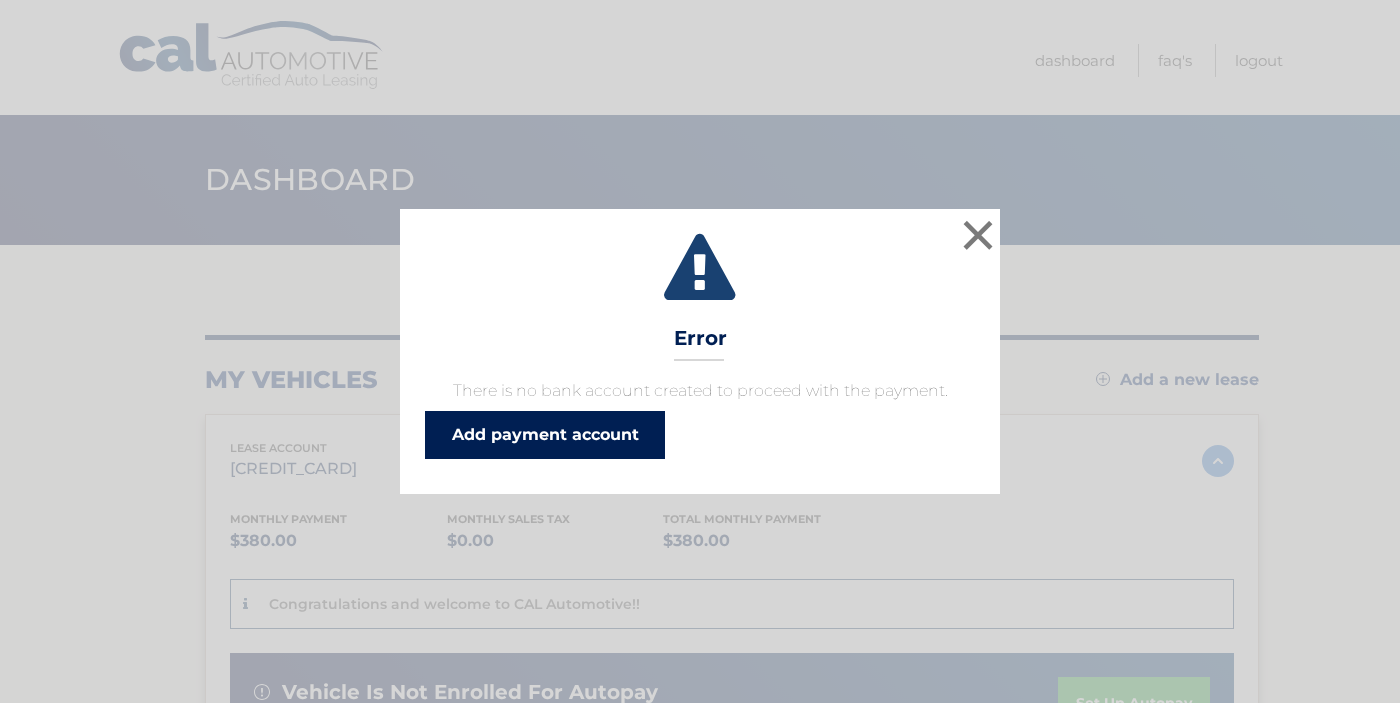 click on "Add payment account" at bounding box center [545, 435] 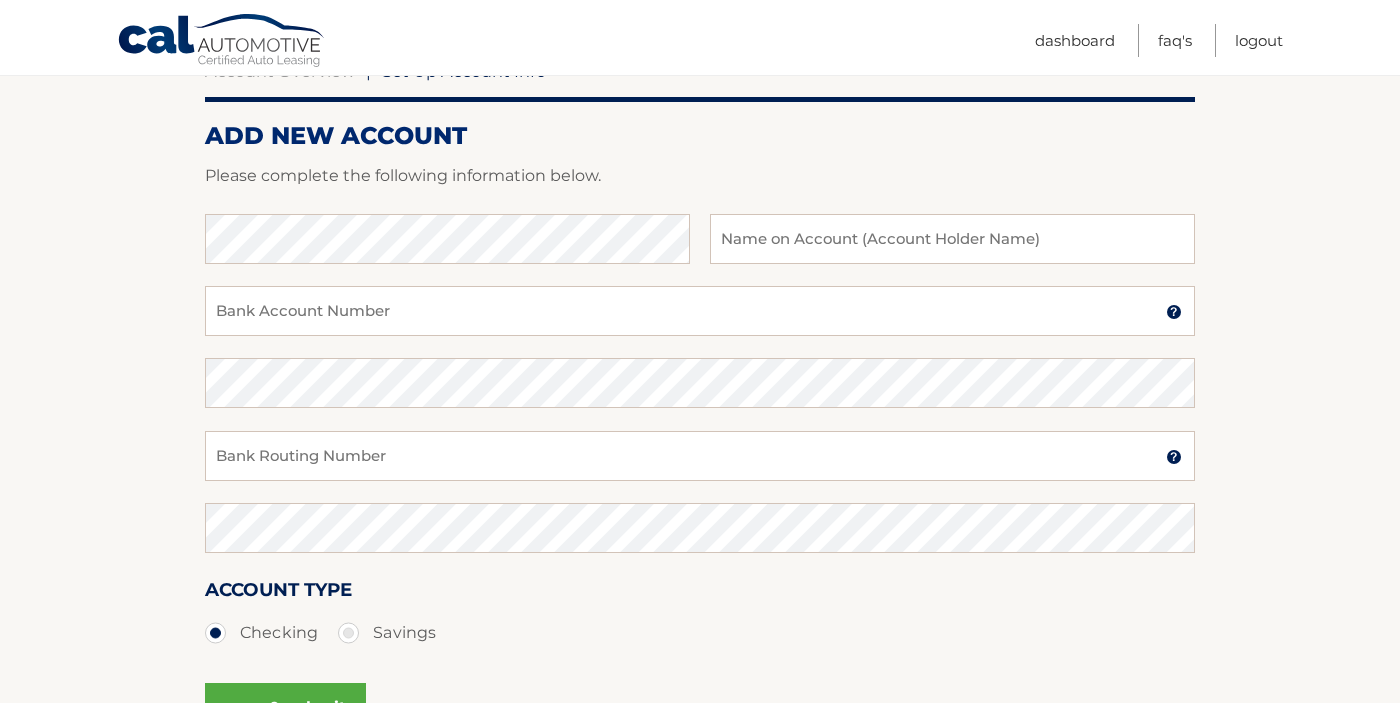 scroll, scrollTop: 225, scrollLeft: 0, axis: vertical 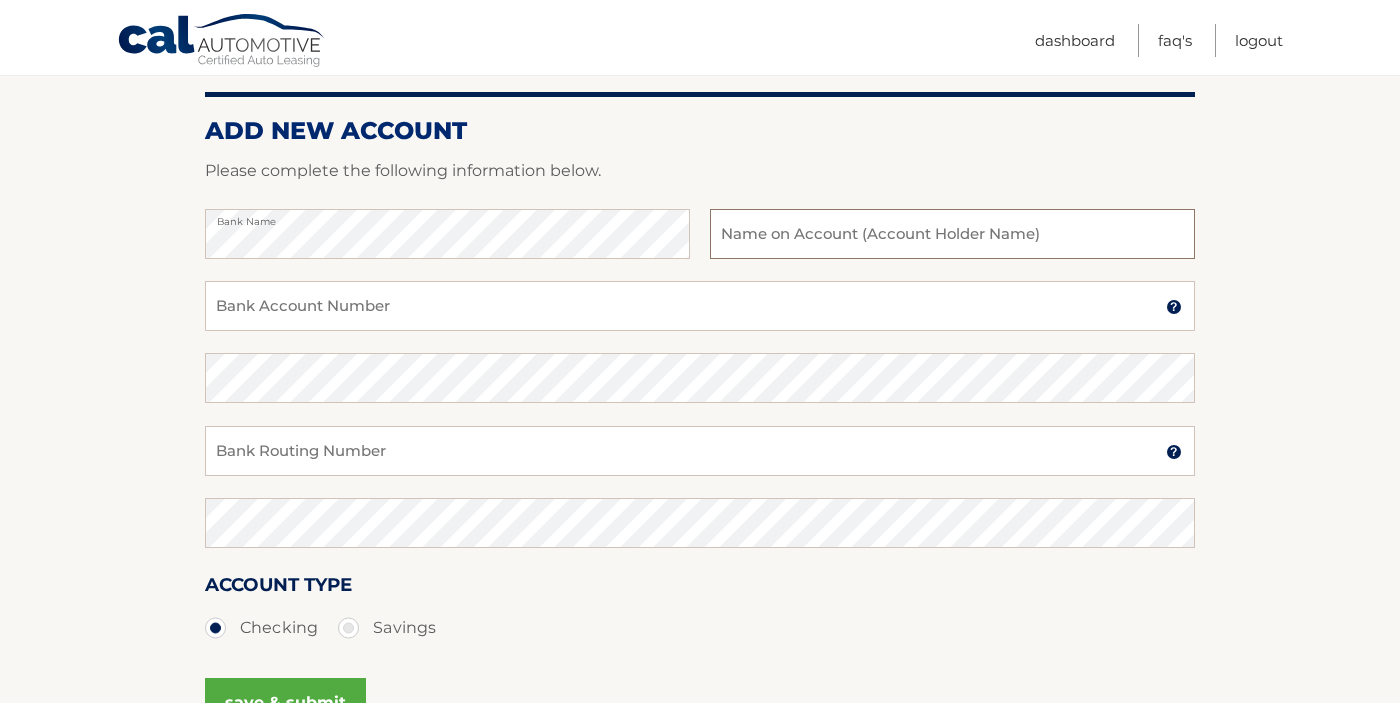 click at bounding box center [952, 234] 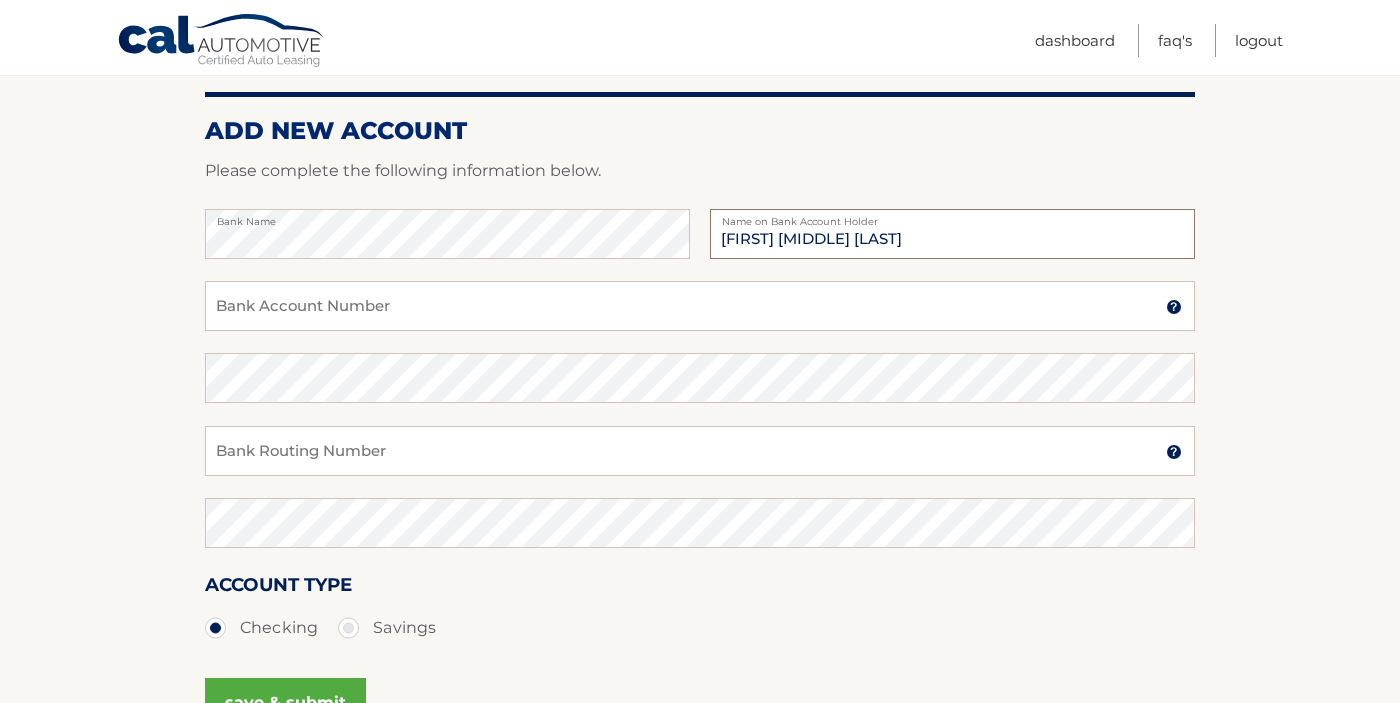 type on "[FIRST] [MIDDLE] [LAST]" 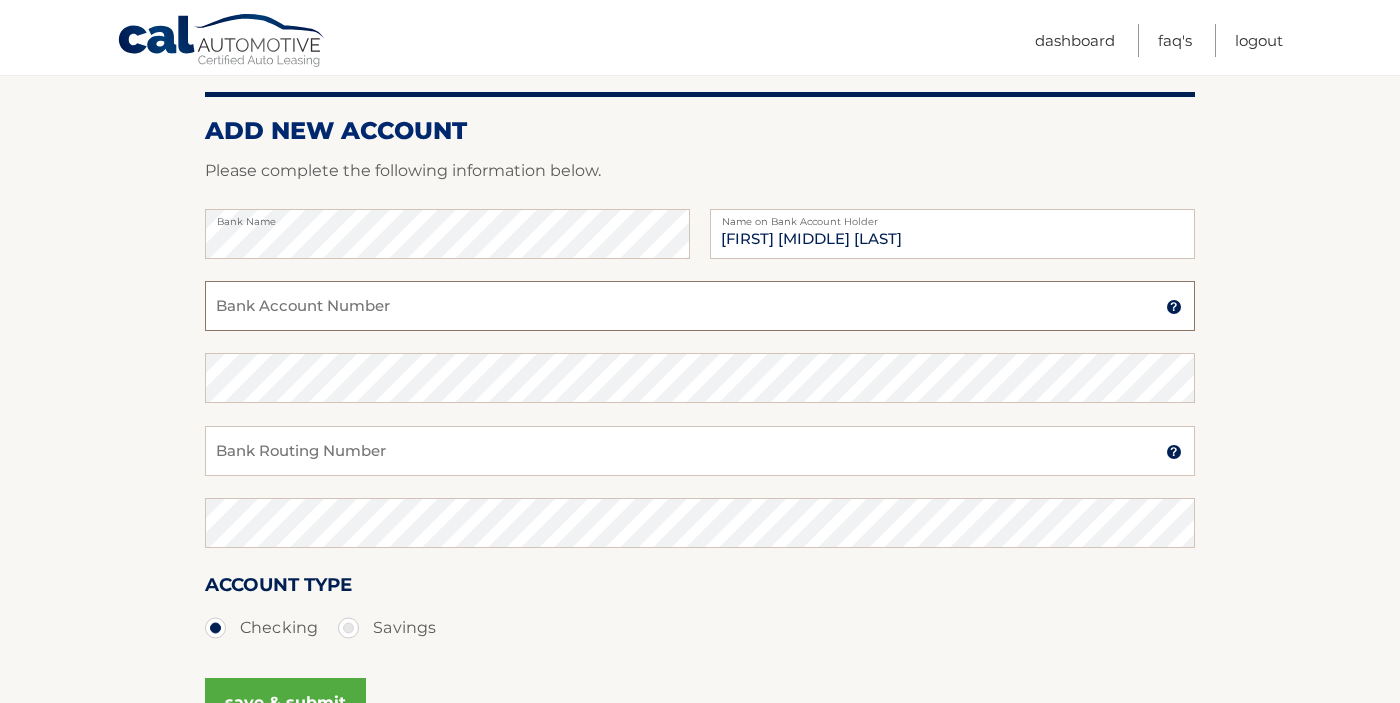 click on "Bank Account Number" at bounding box center (700, 306) 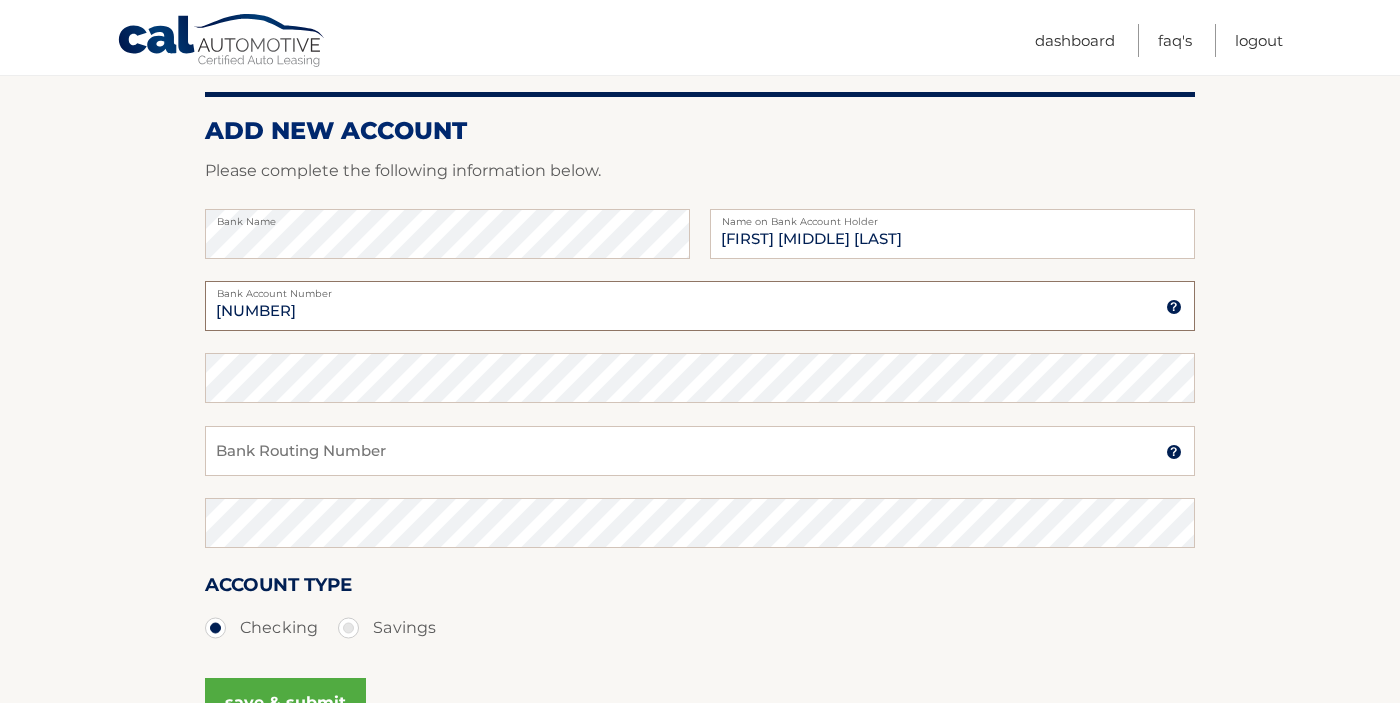 type on "00460691025" 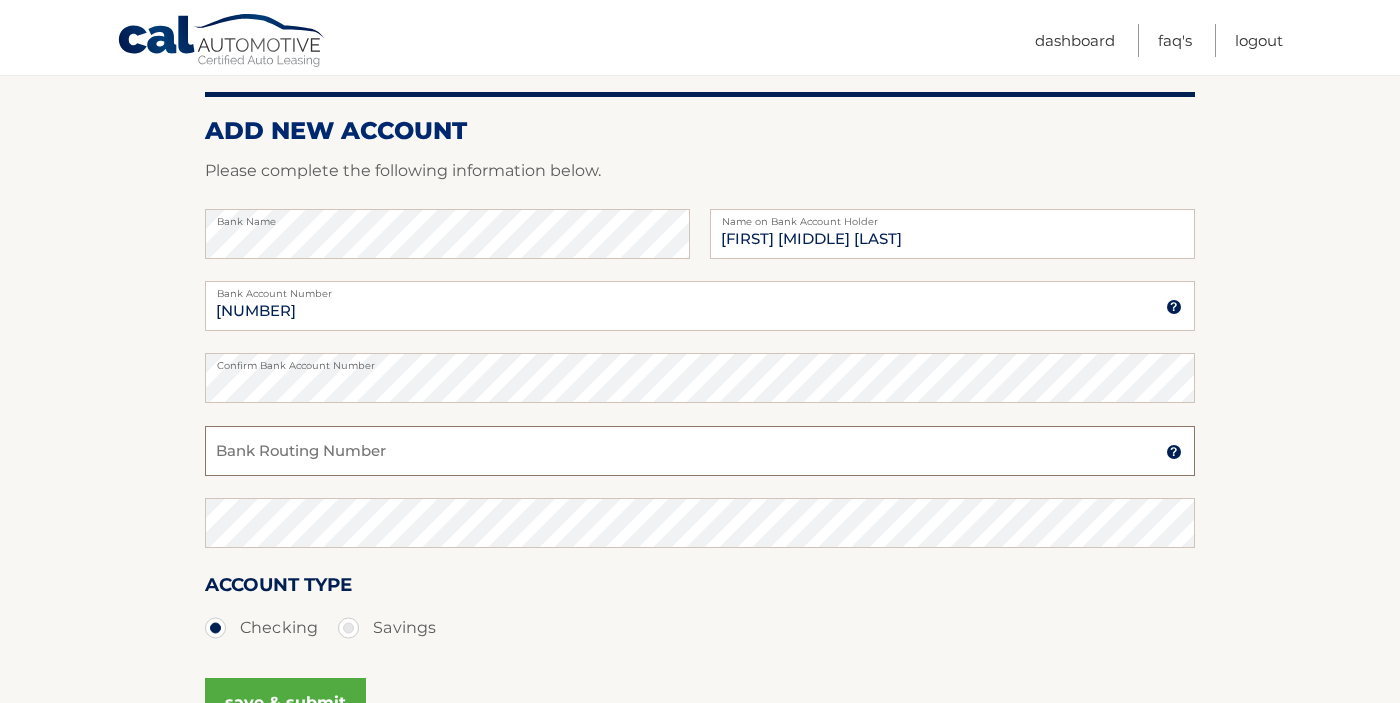 click on "Bank Routing Number" at bounding box center [700, 451] 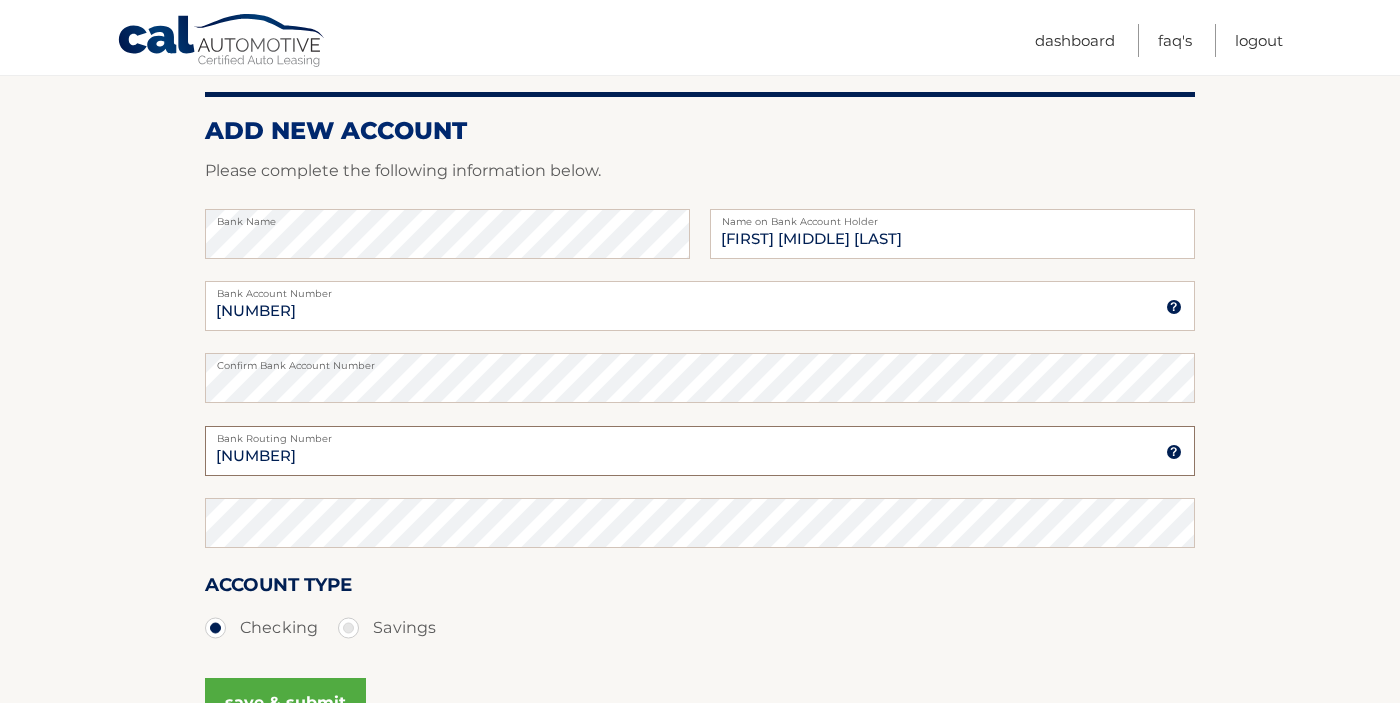 type on "221480807" 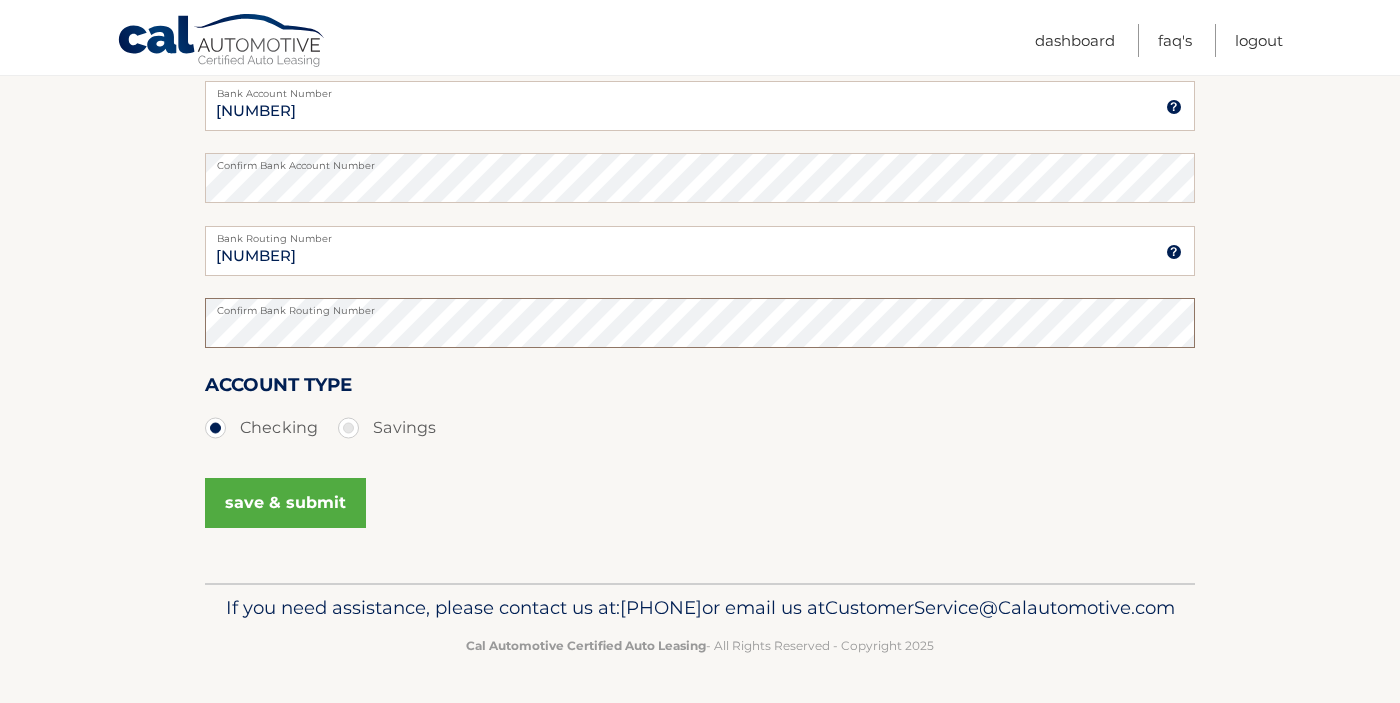 scroll, scrollTop: 457, scrollLeft: 0, axis: vertical 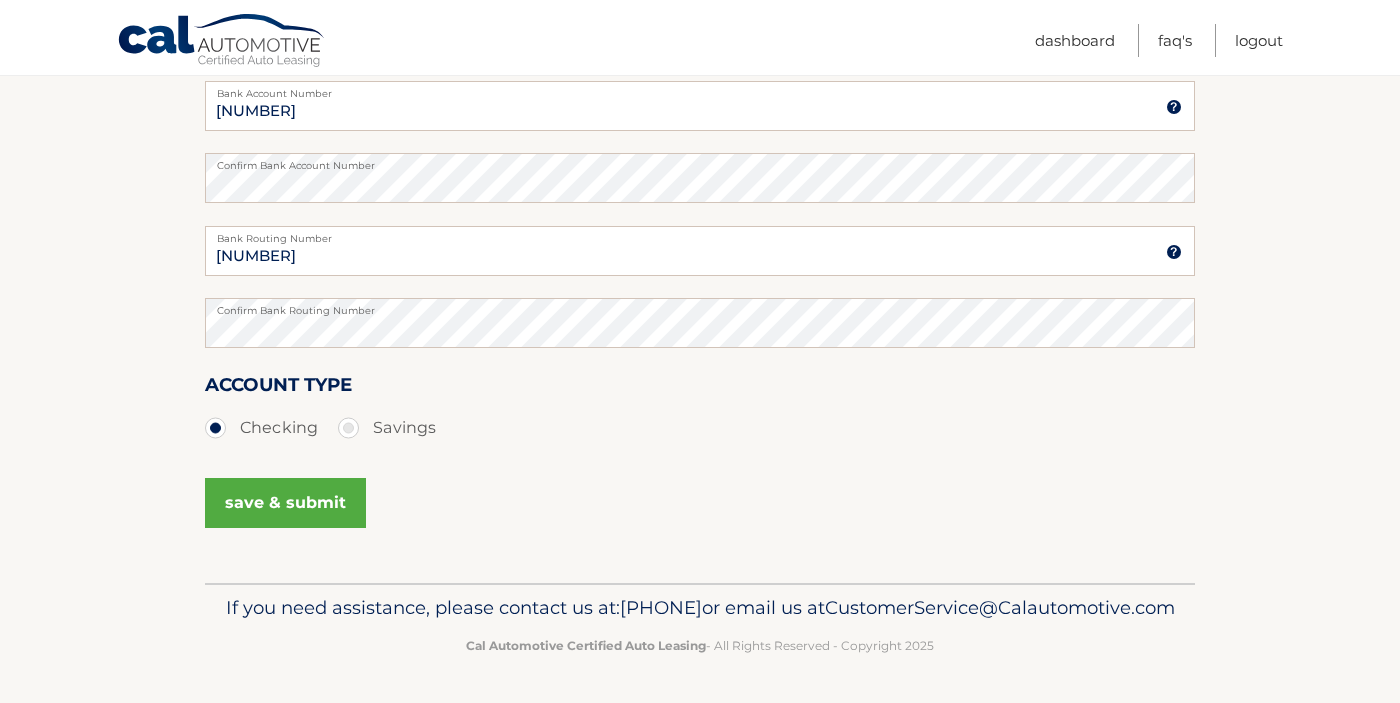 click on "save & submit" at bounding box center (285, 503) 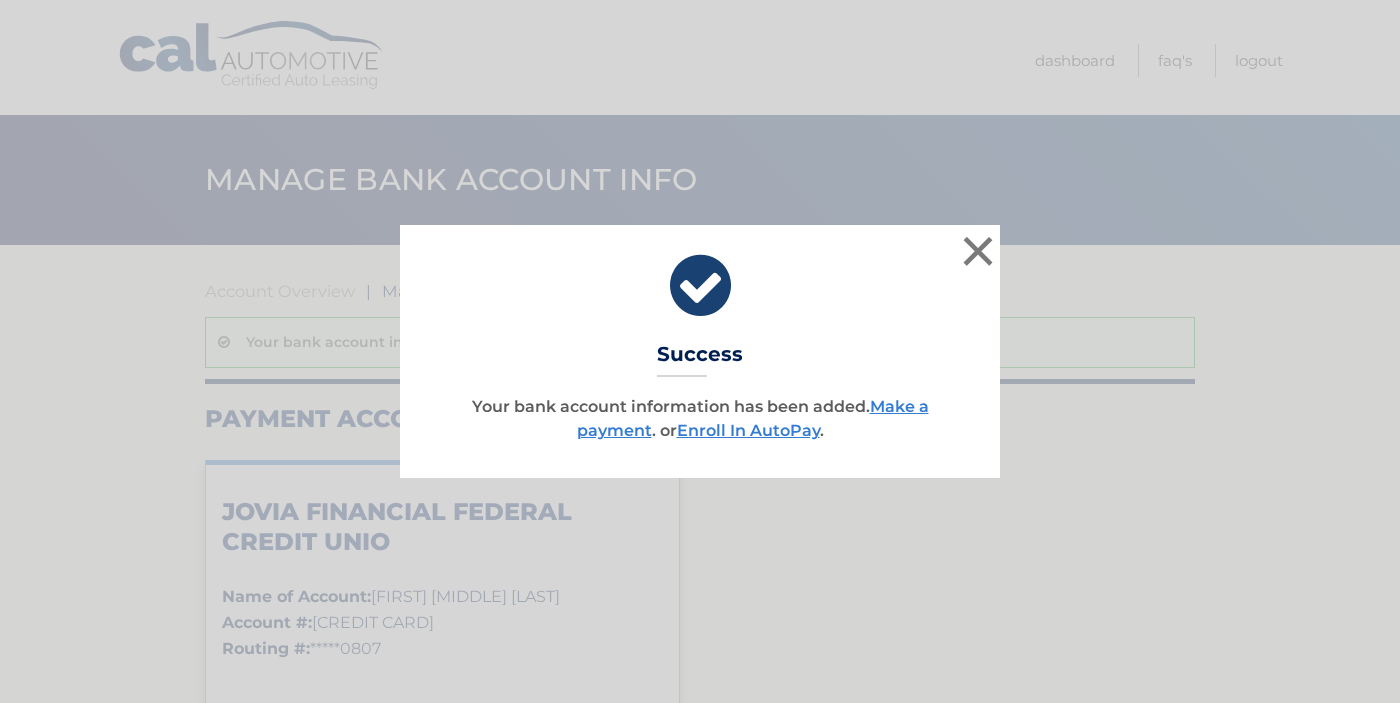 scroll, scrollTop: 0, scrollLeft: 0, axis: both 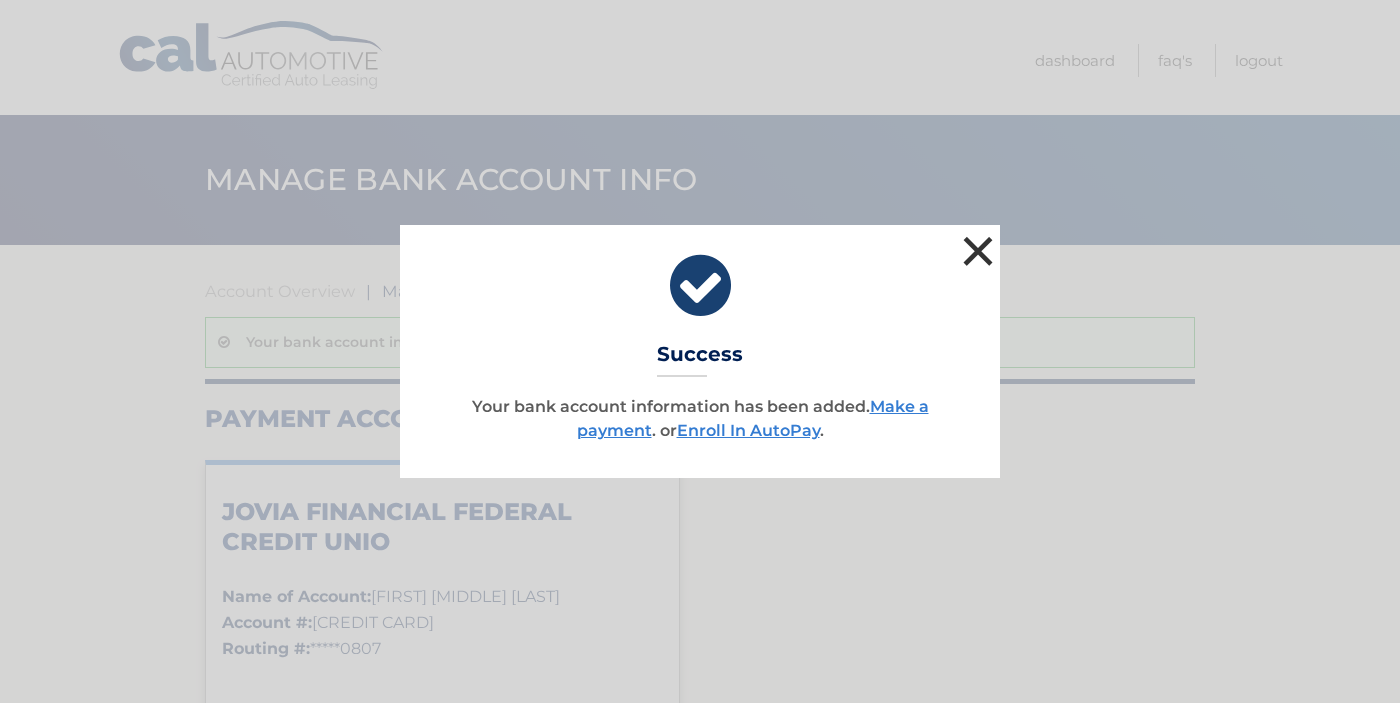 click on "×" at bounding box center (978, 251) 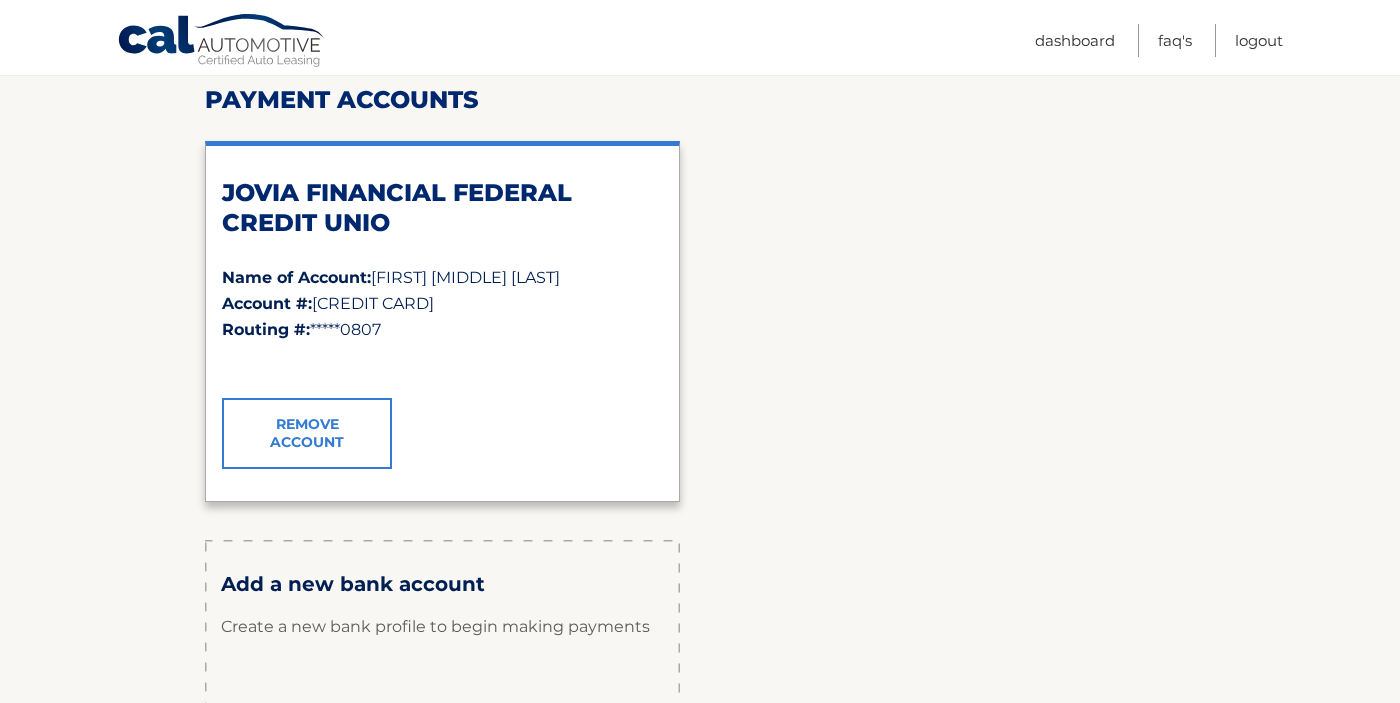 scroll, scrollTop: 0, scrollLeft: 0, axis: both 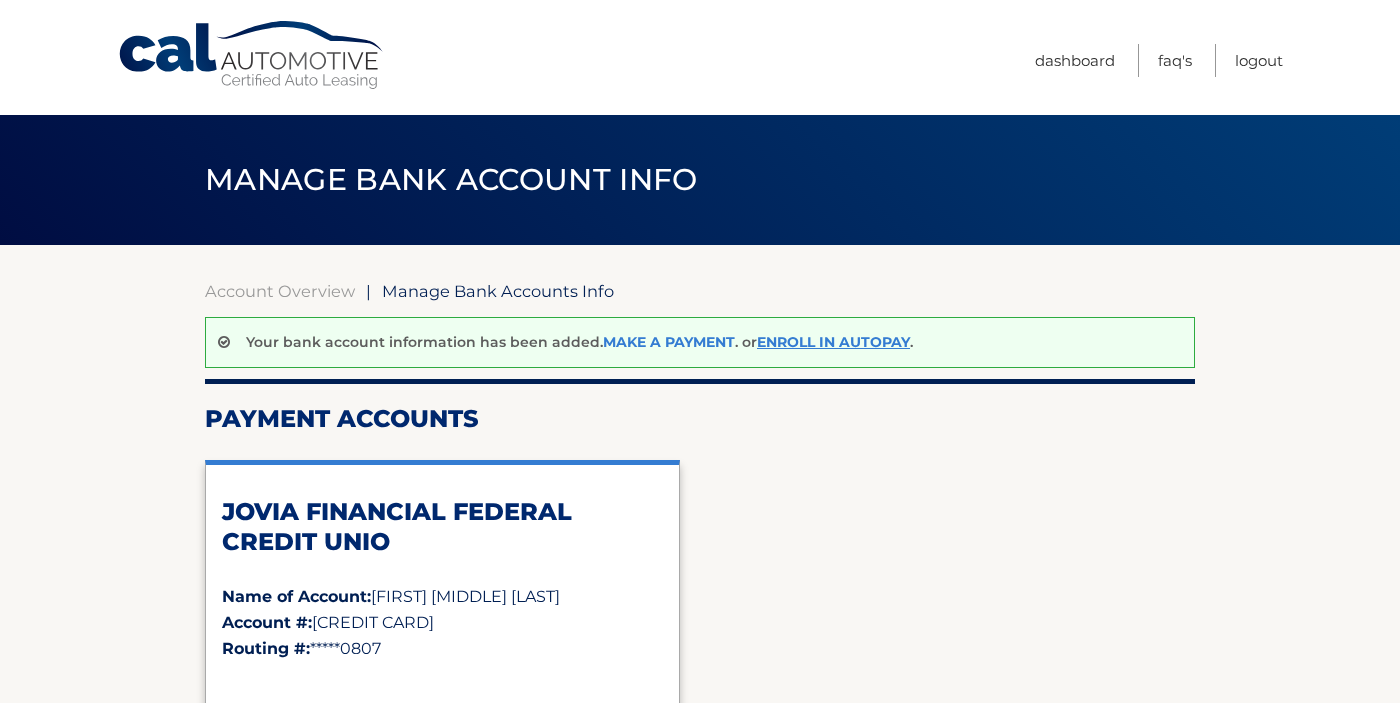 click on "Make a payment" at bounding box center (669, 342) 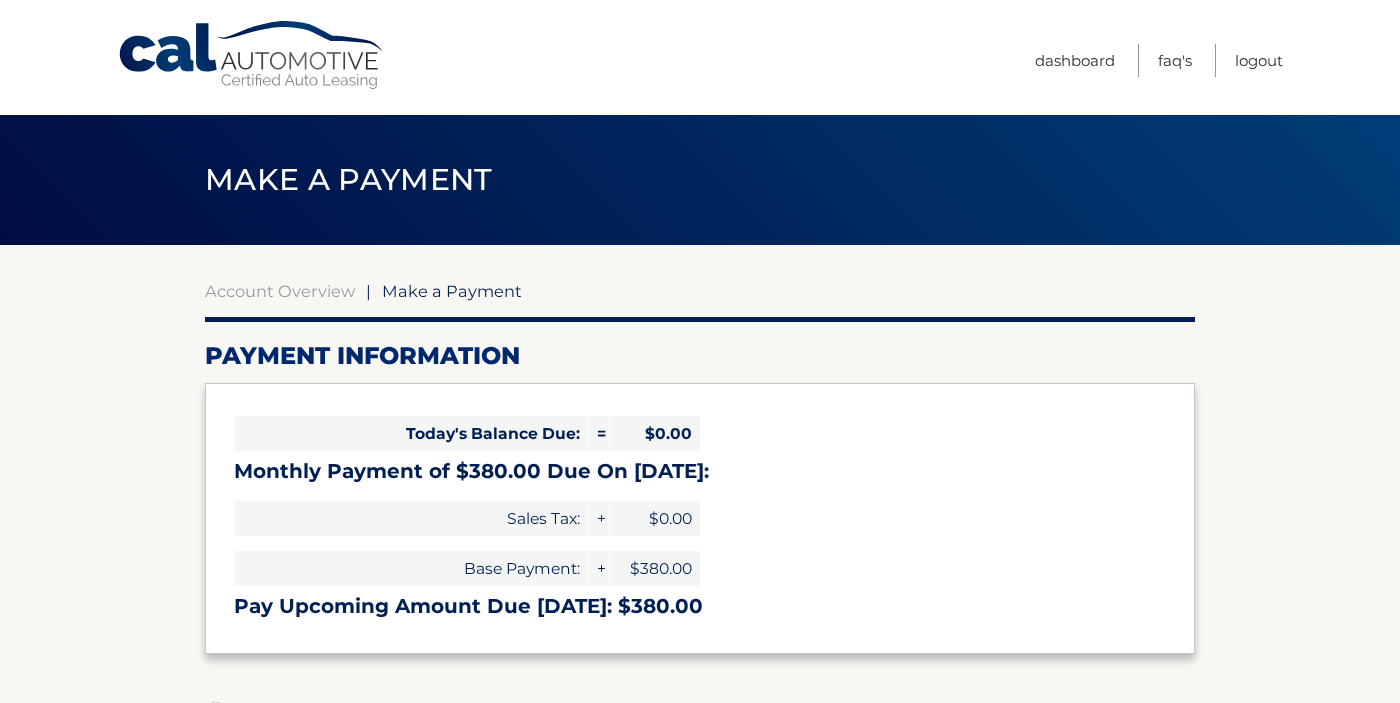 select on "ZGNmNWVjMWMtZmIxMS00ZjcxLTk1YmMtZmUxMjJjMzc1NzU0" 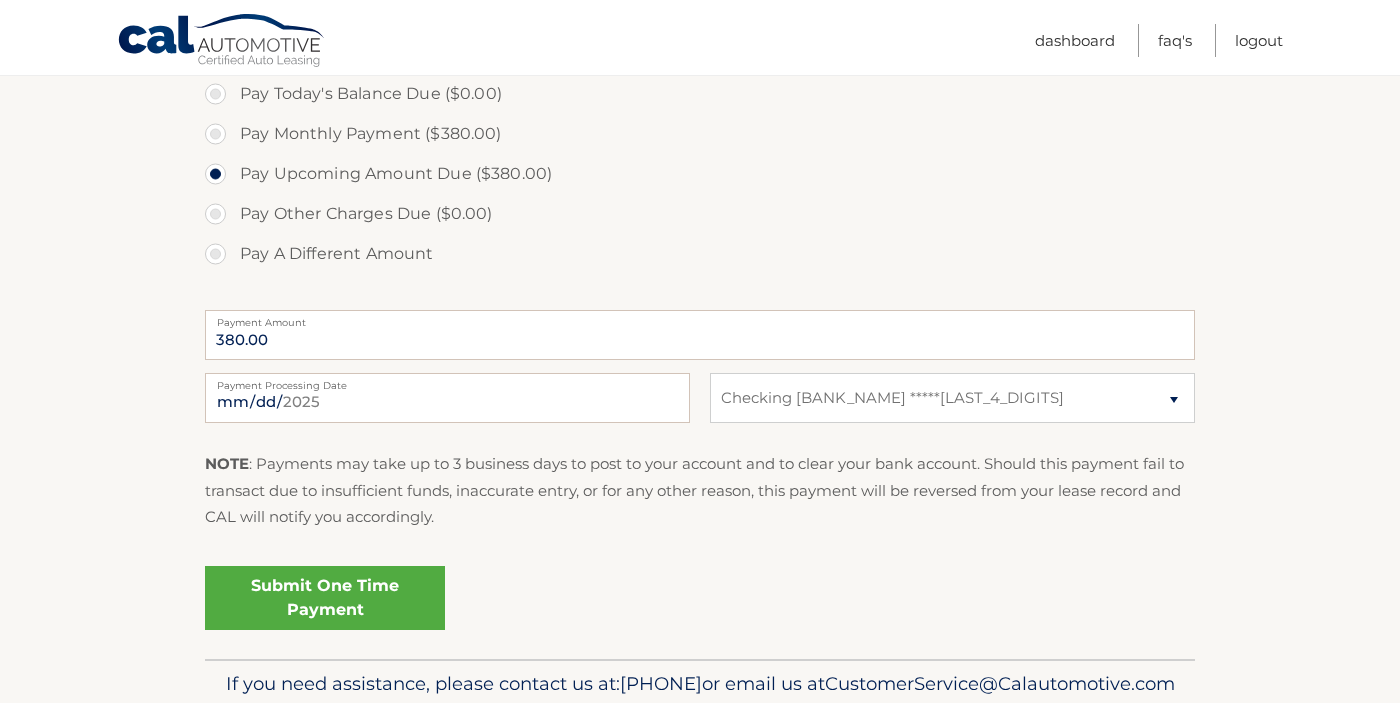 scroll, scrollTop: 669, scrollLeft: 0, axis: vertical 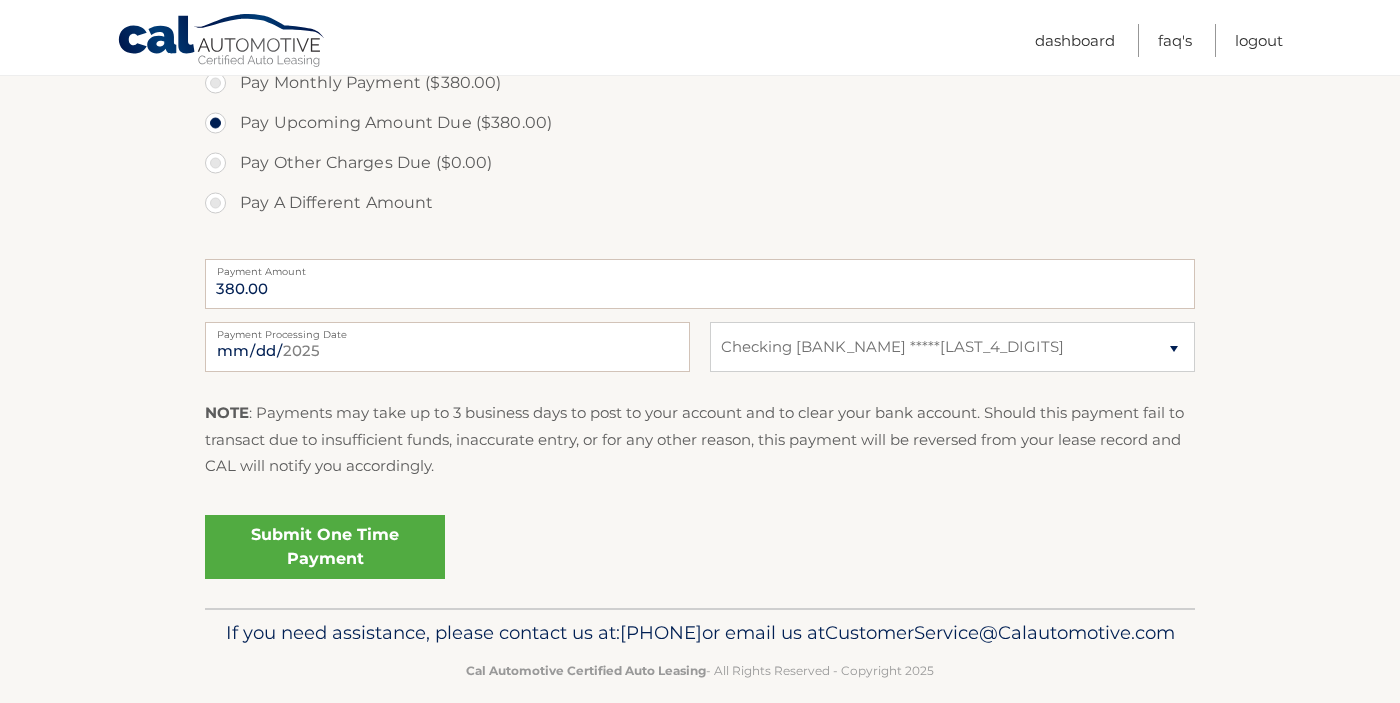 click on "Submit One Time Payment" at bounding box center [325, 547] 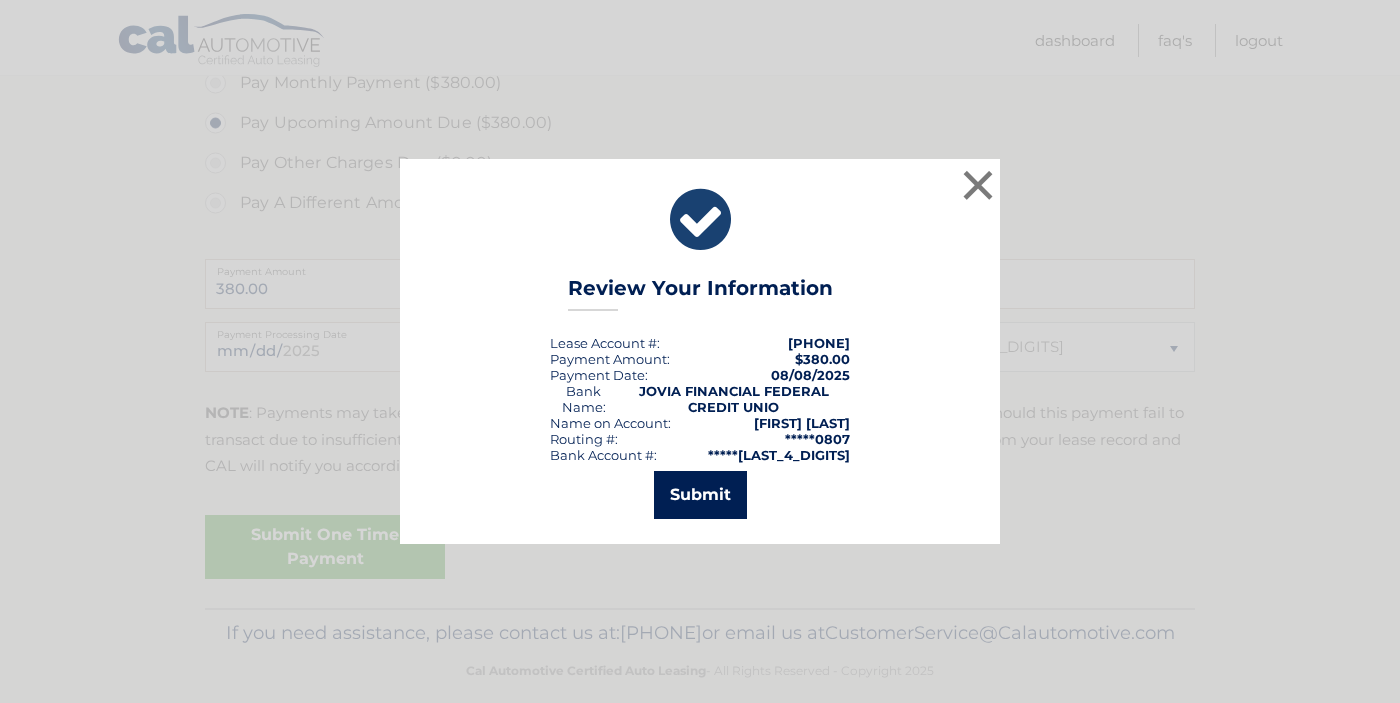 click on "Submit" at bounding box center [700, 495] 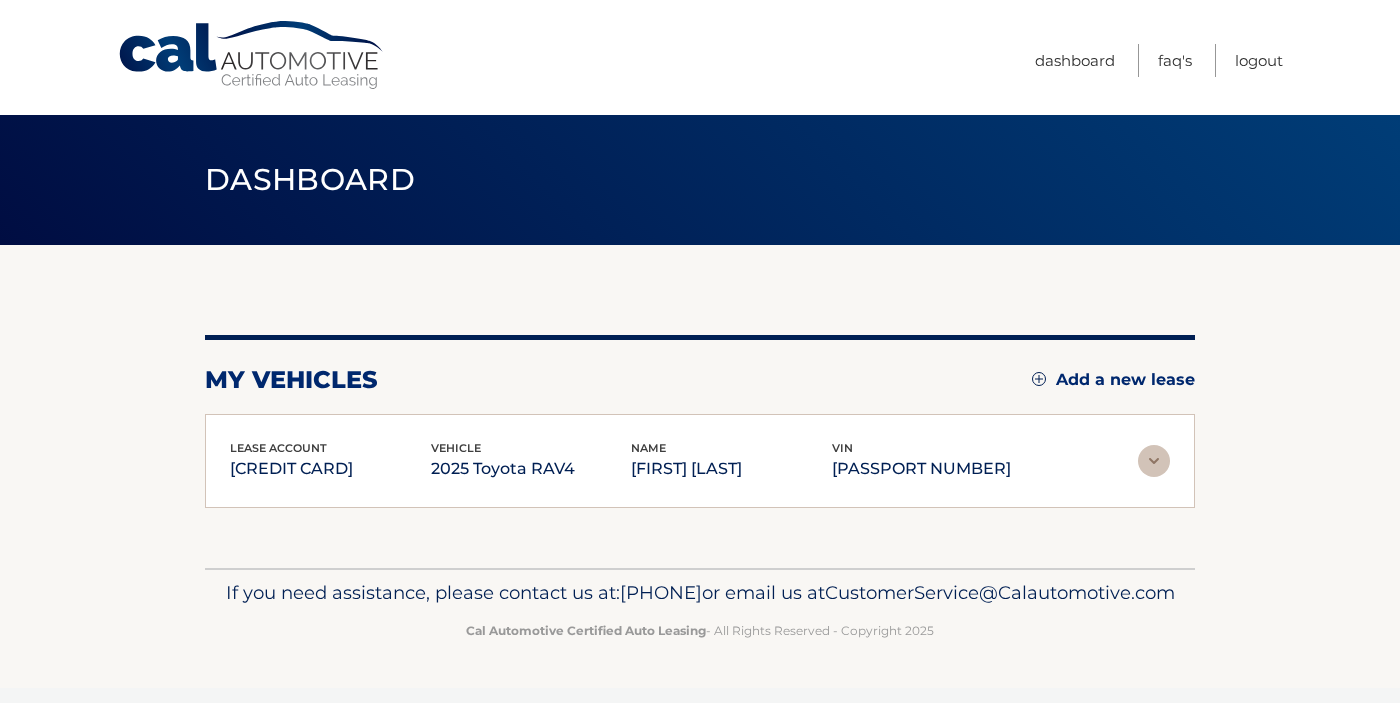 scroll, scrollTop: 0, scrollLeft: 0, axis: both 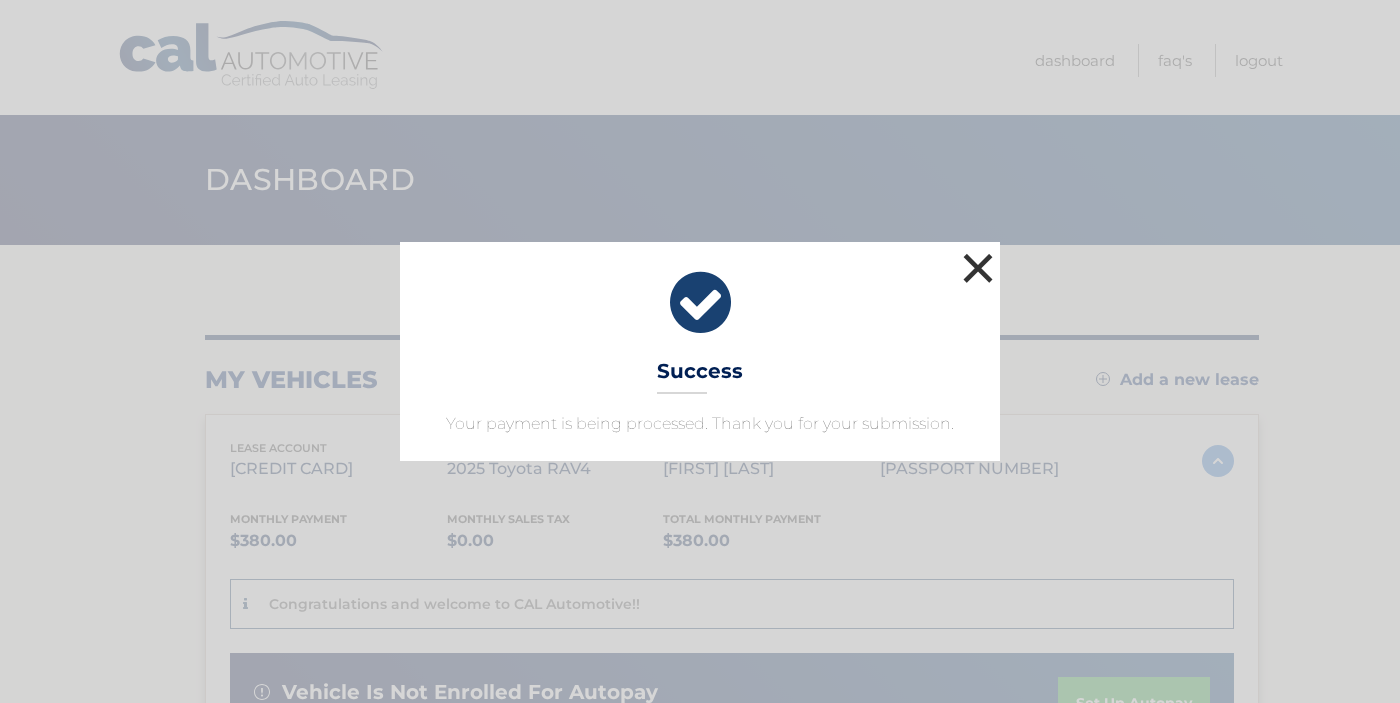 click on "×" at bounding box center (978, 268) 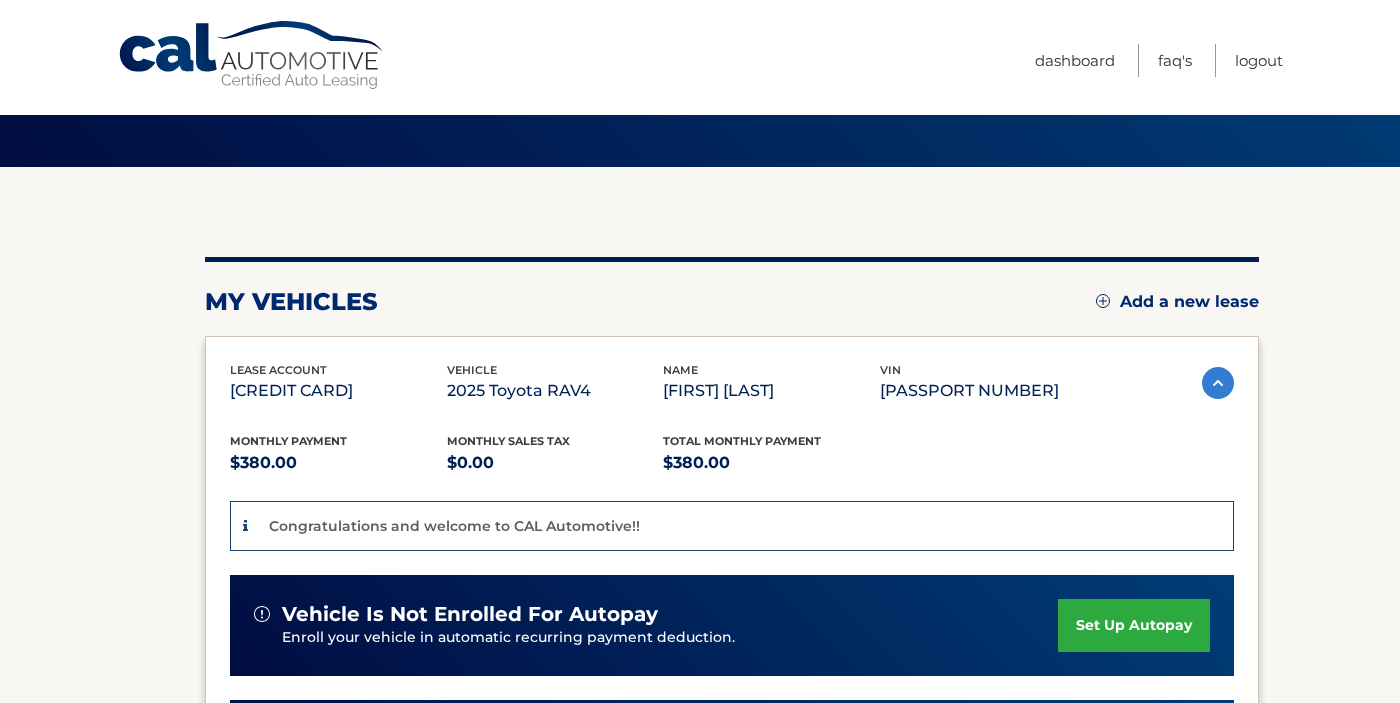scroll, scrollTop: 0, scrollLeft: 0, axis: both 